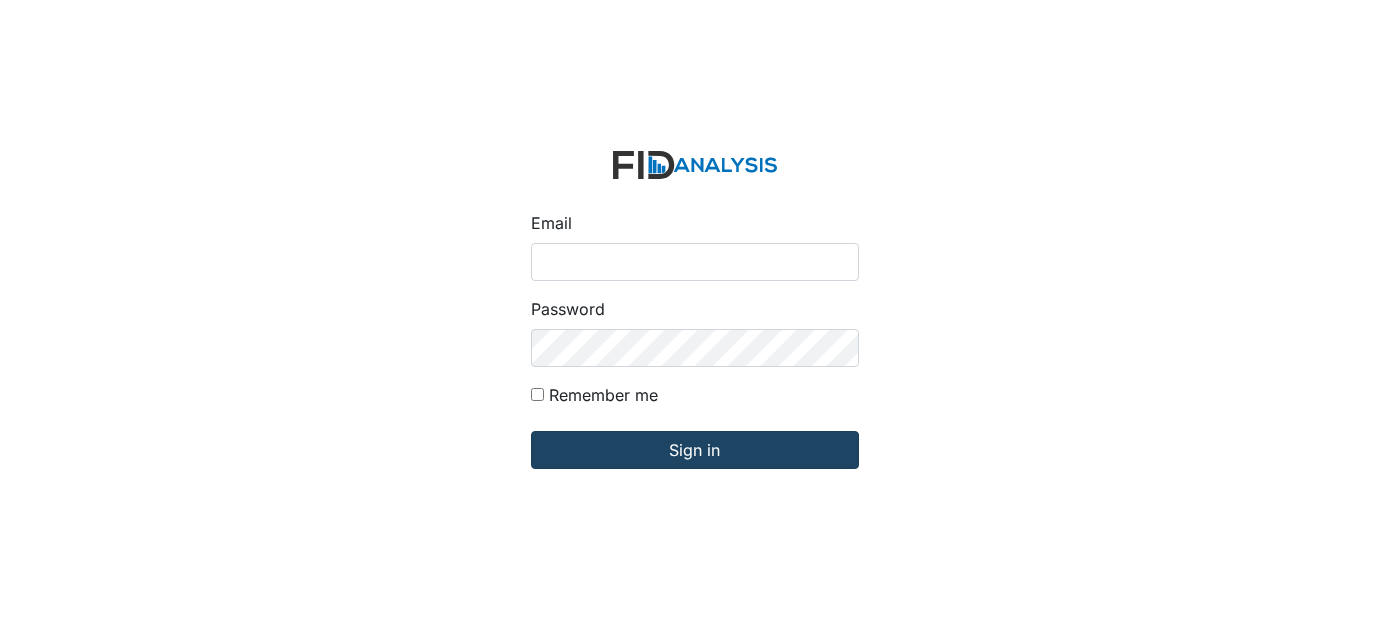 scroll, scrollTop: 0, scrollLeft: 0, axis: both 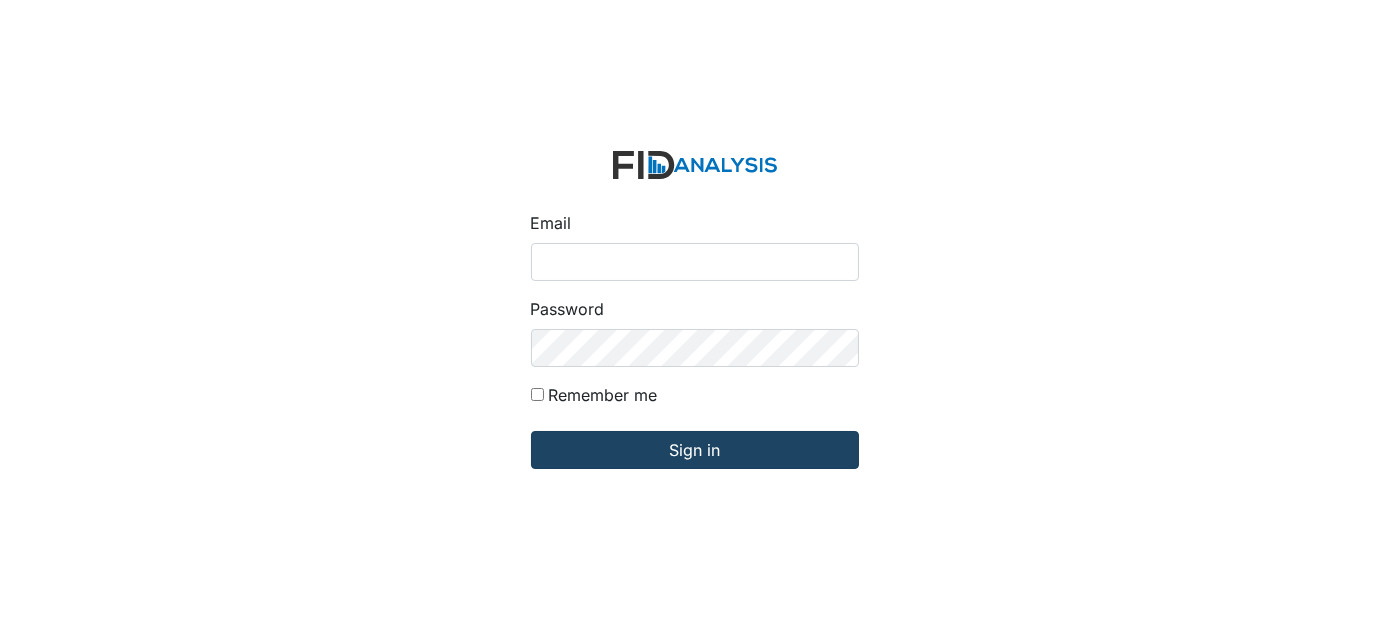 type on "Dsmith@lifeincorporated.com" 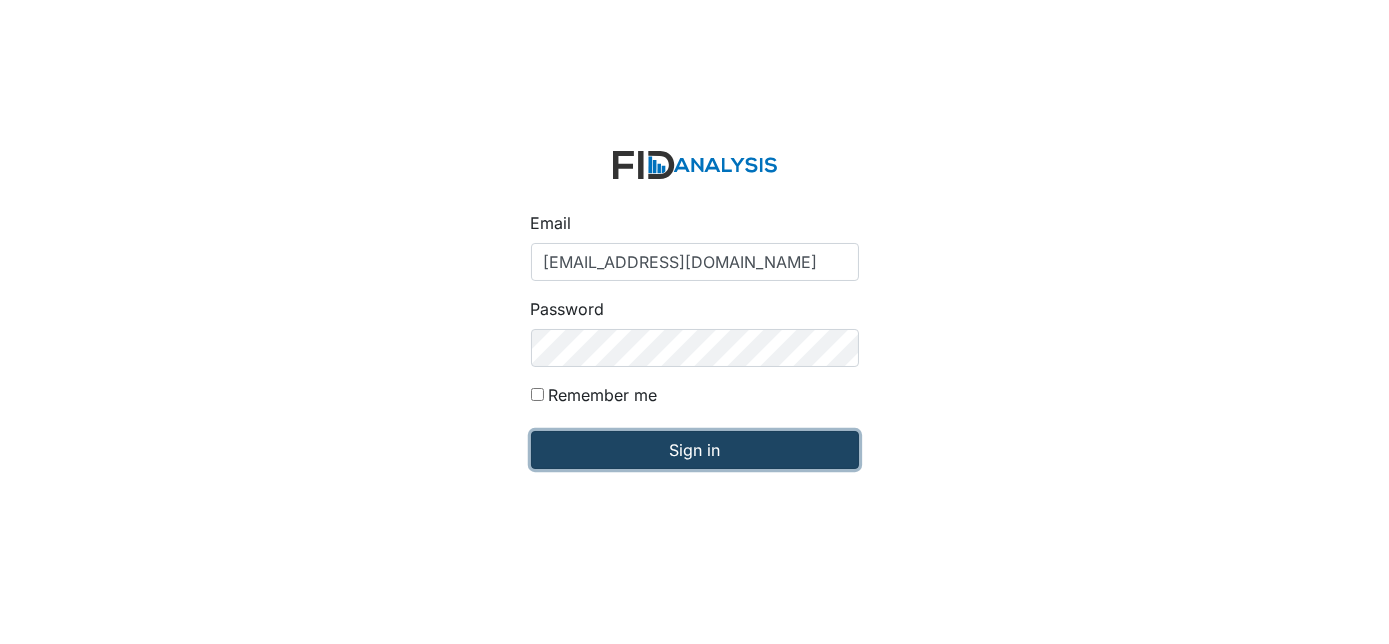 click on "Sign in" at bounding box center (695, 450) 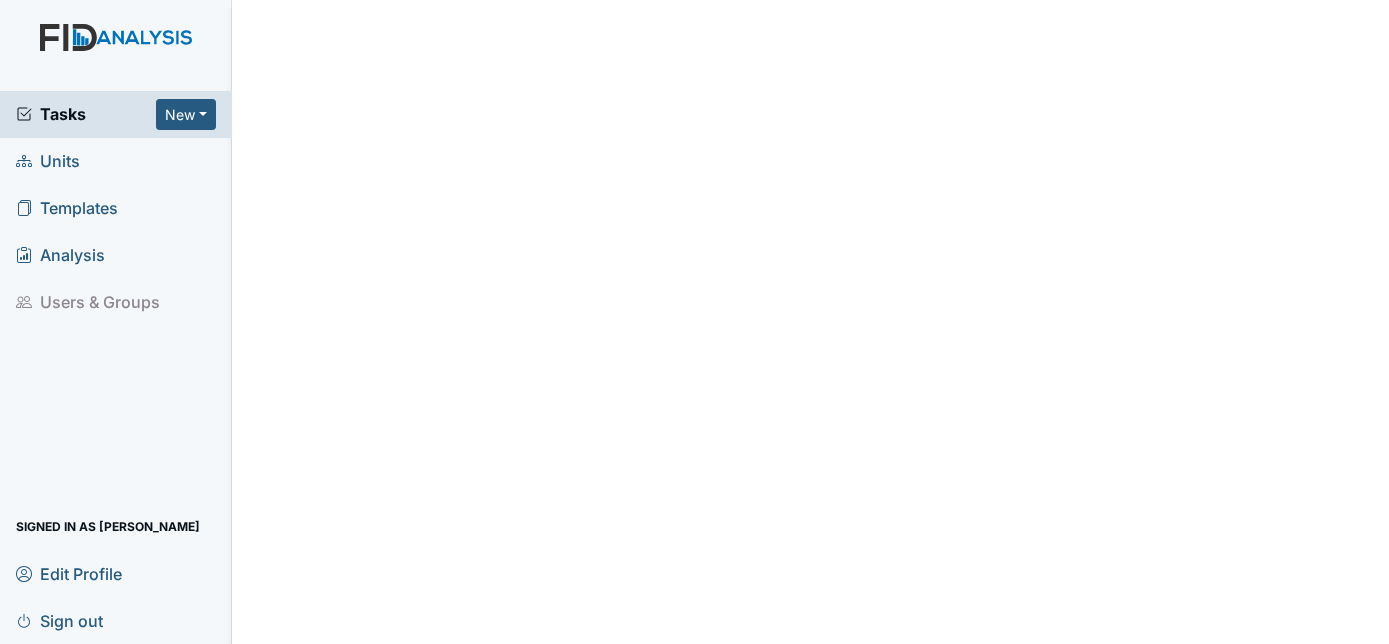 scroll, scrollTop: 0, scrollLeft: 0, axis: both 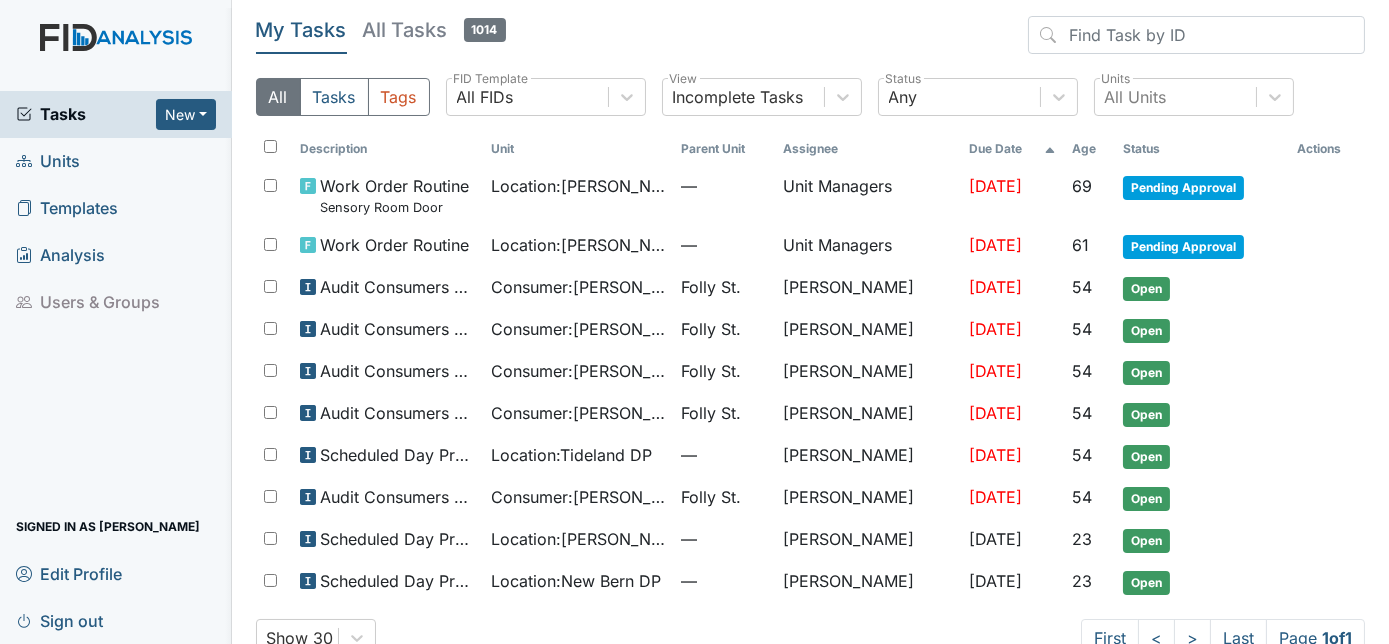 click on "Units" at bounding box center [48, 161] 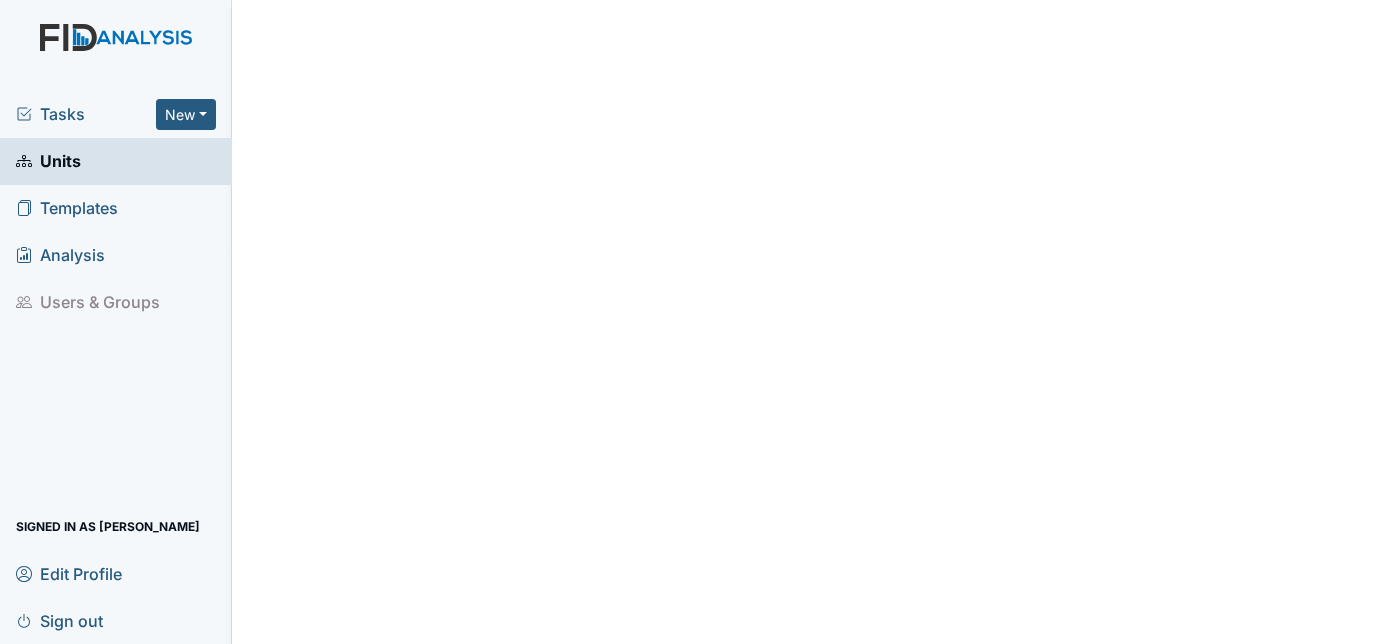 scroll, scrollTop: 0, scrollLeft: 0, axis: both 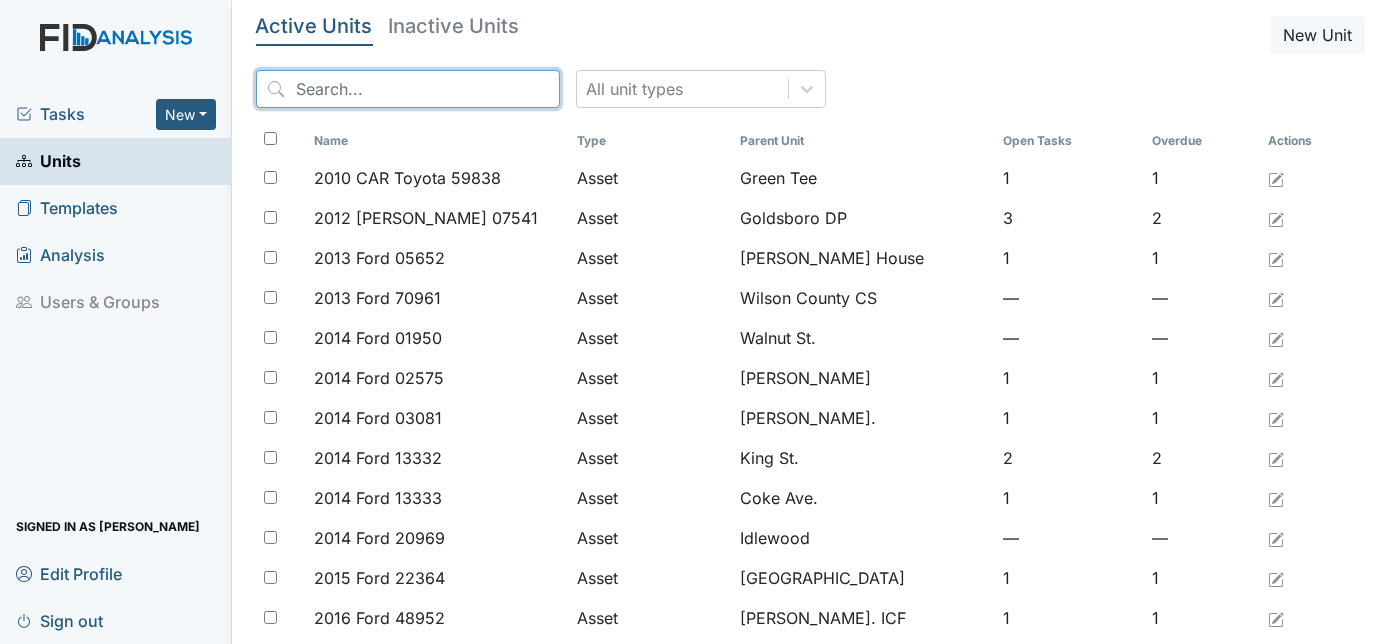 click at bounding box center (408, 89) 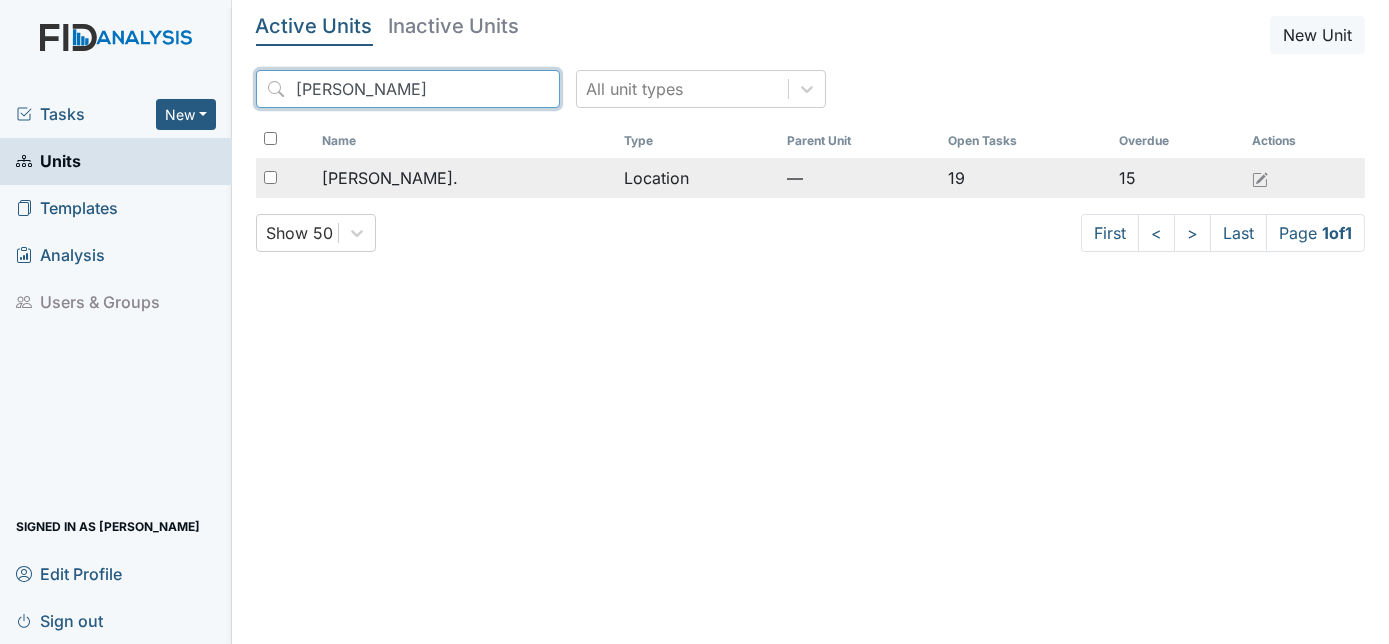 type on "william st" 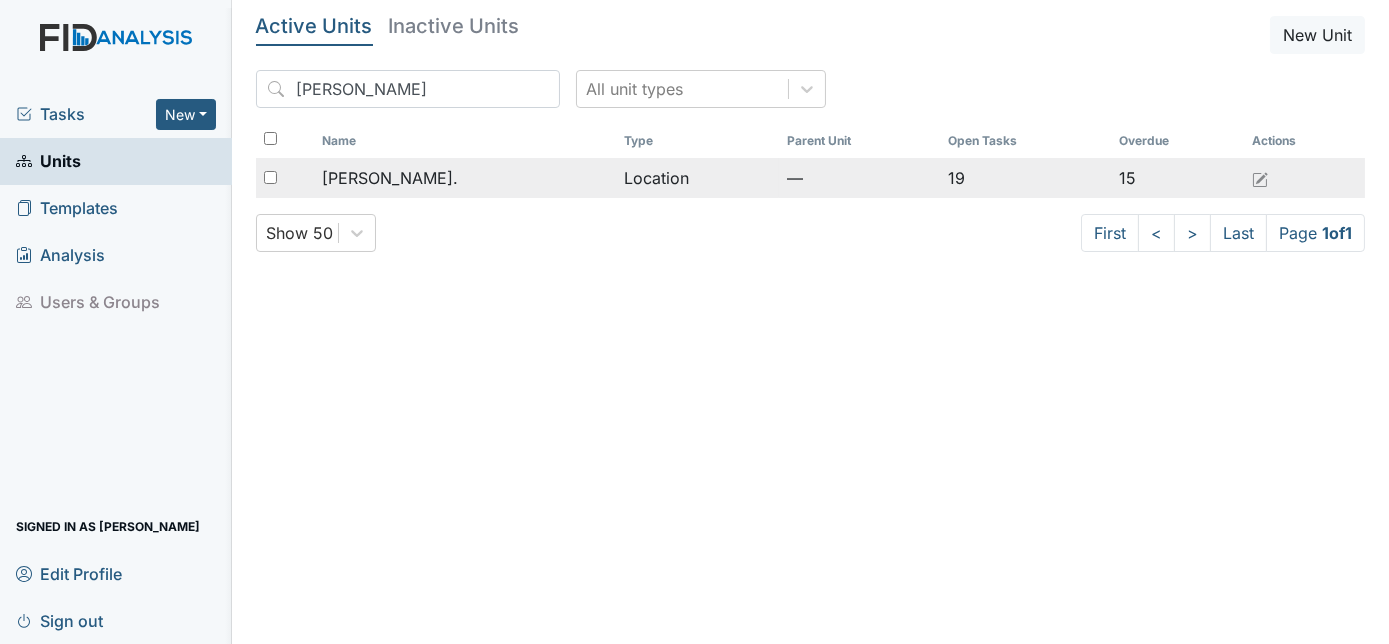 click on "[PERSON_NAME]." at bounding box center [390, 178] 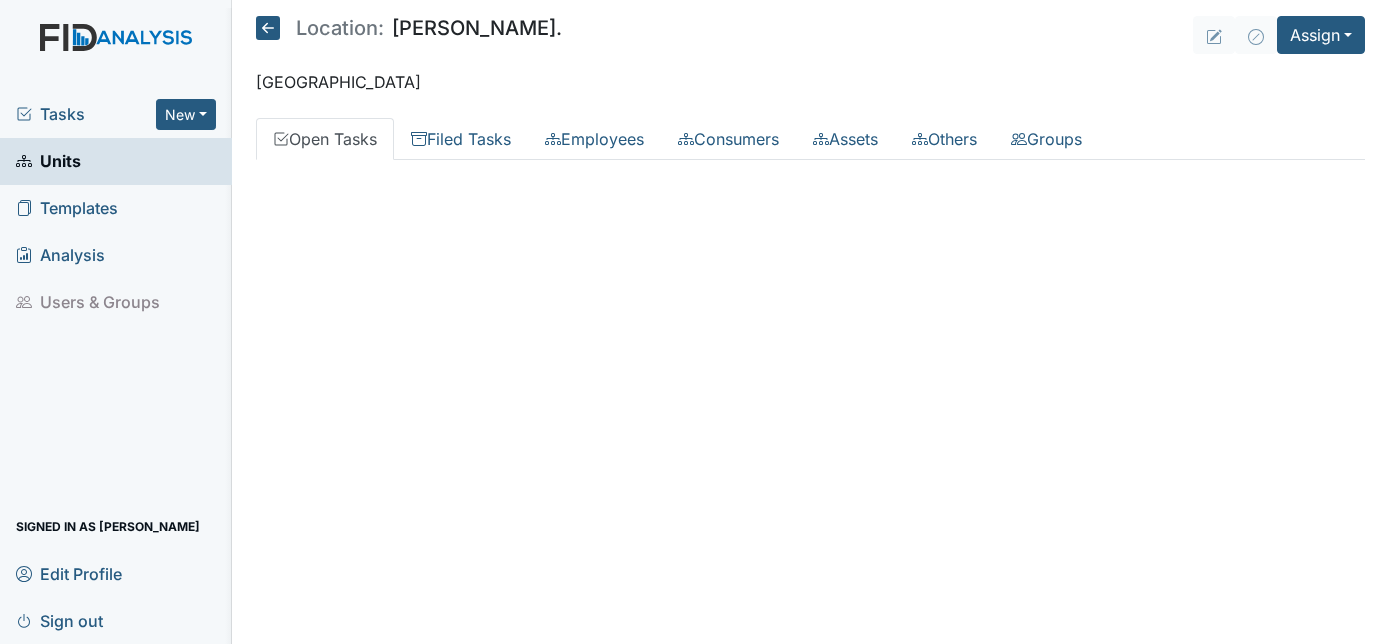 scroll, scrollTop: 0, scrollLeft: 0, axis: both 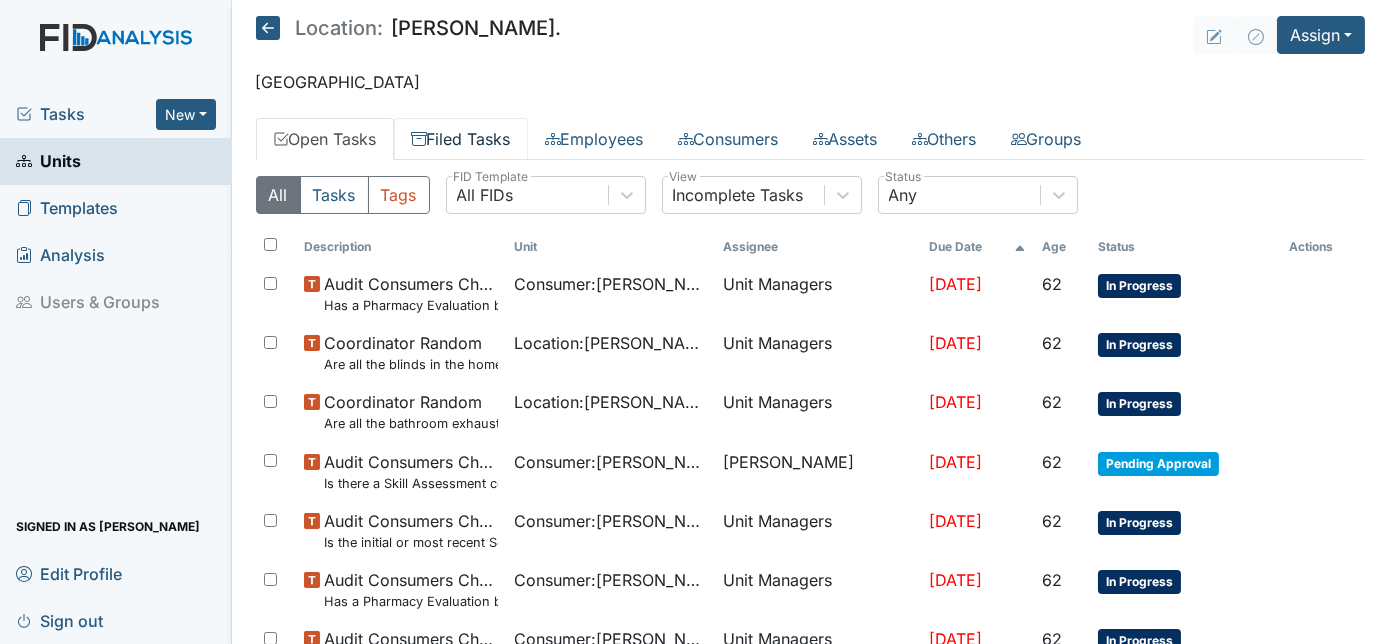 click on "Filed Tasks" at bounding box center (461, 139) 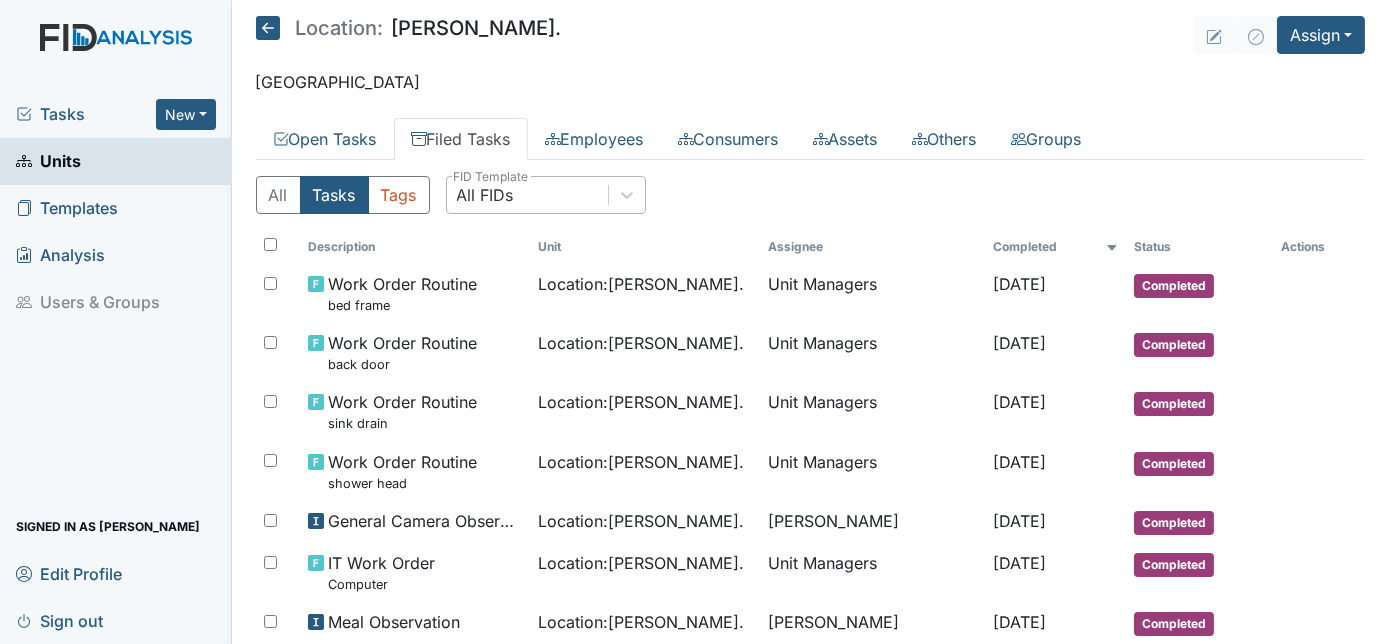 click on "All FIDs" at bounding box center (527, 195) 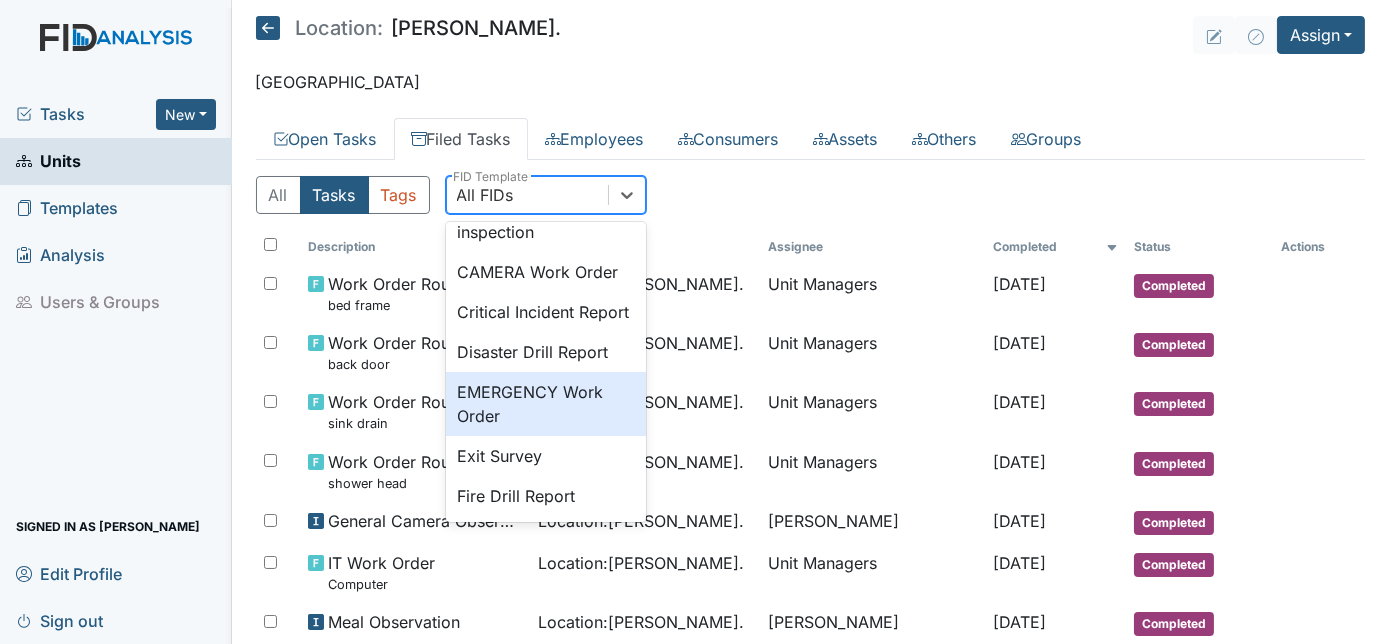 scroll, scrollTop: 181, scrollLeft: 0, axis: vertical 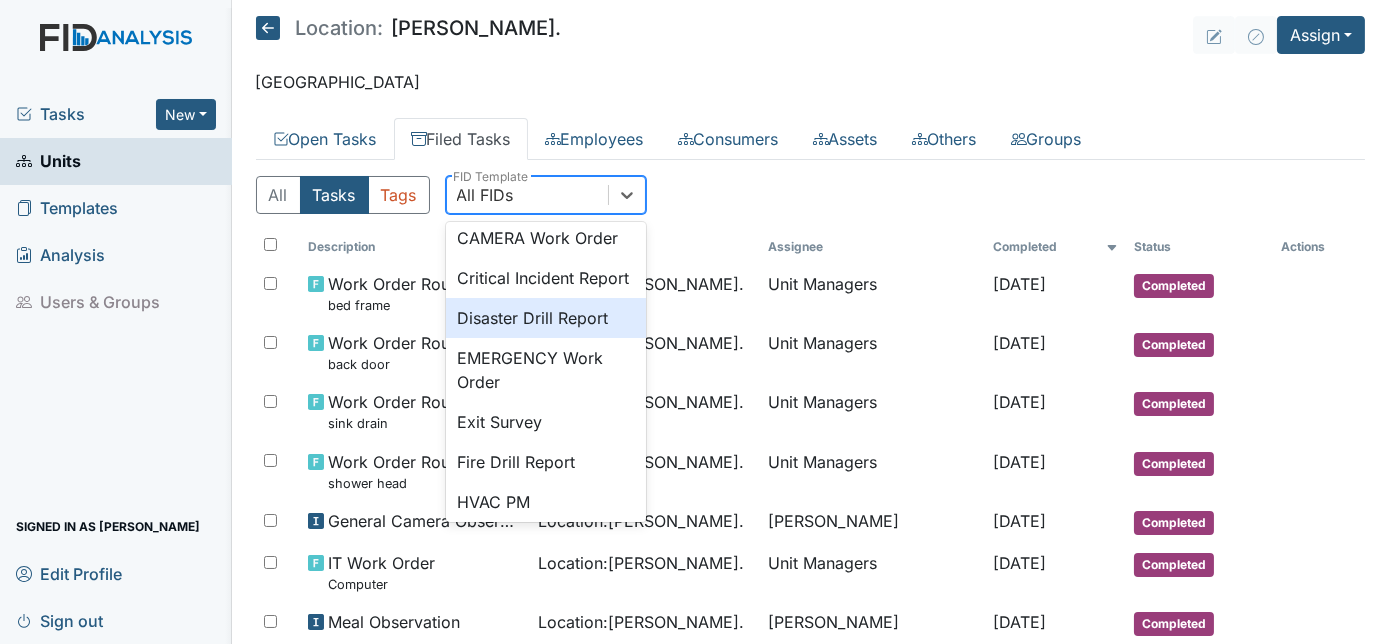 click on "Disaster Drill Report" at bounding box center (546, 318) 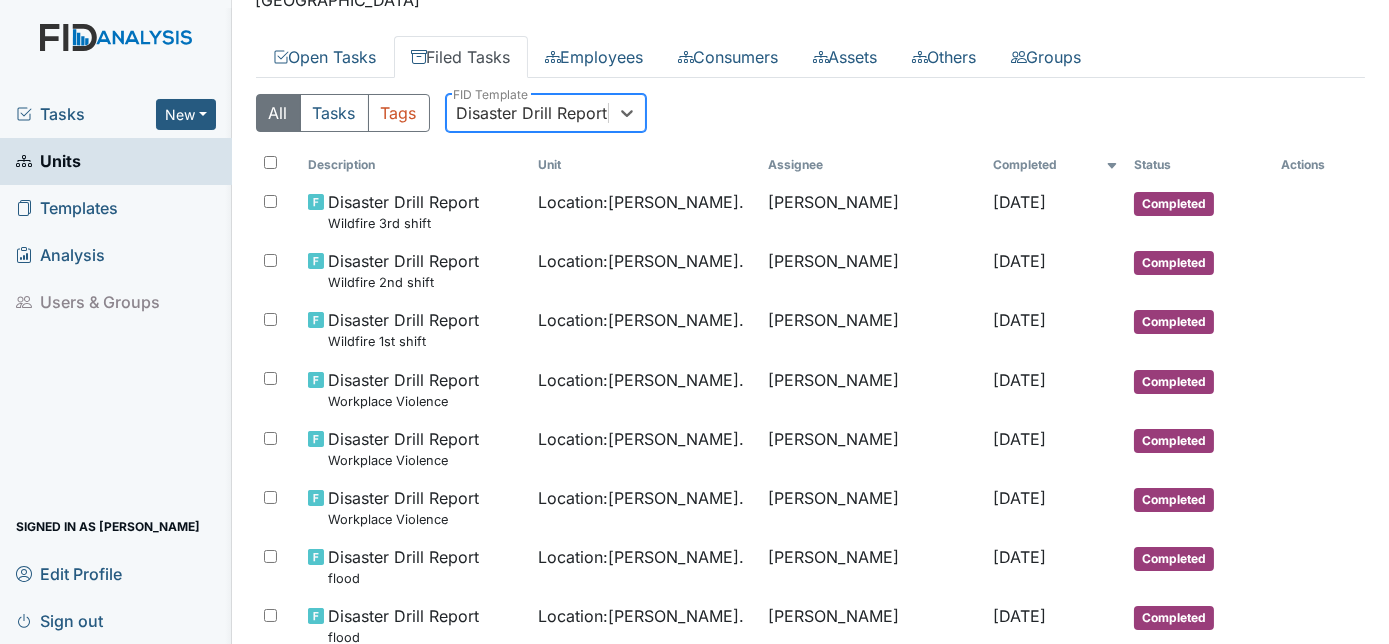 scroll, scrollTop: 0, scrollLeft: 0, axis: both 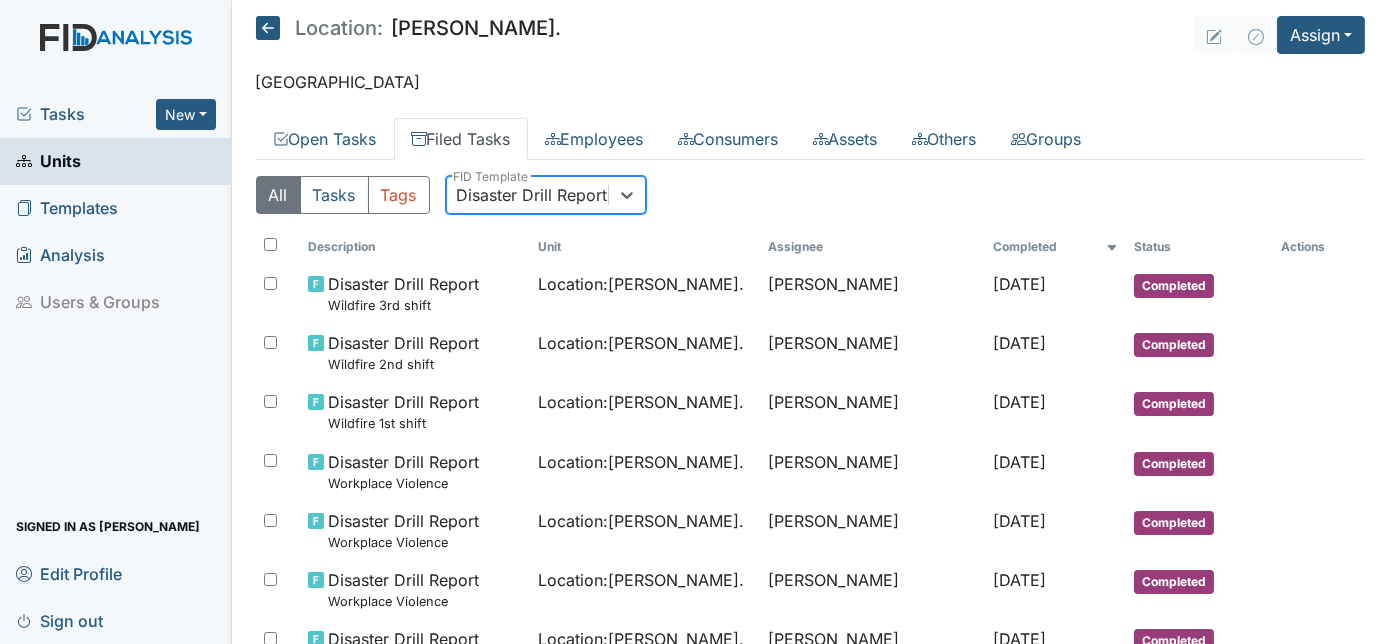 click on "Disaster Drill Report" at bounding box center (532, 195) 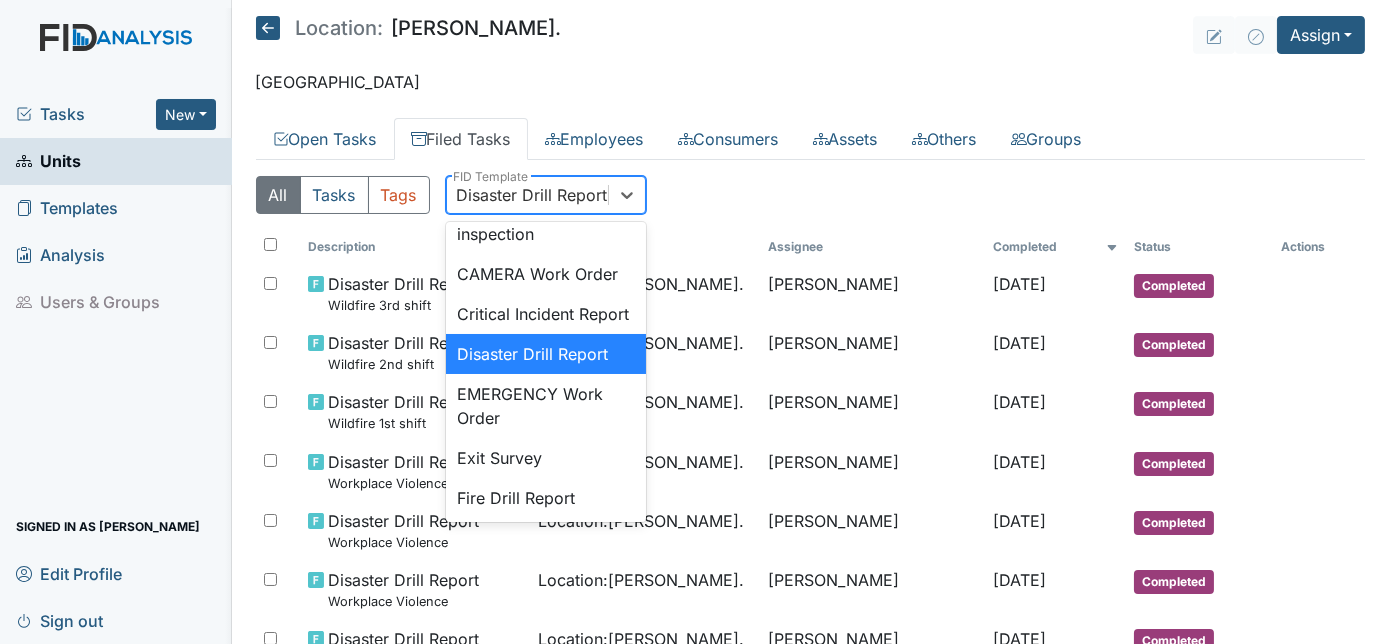 scroll, scrollTop: 267, scrollLeft: 0, axis: vertical 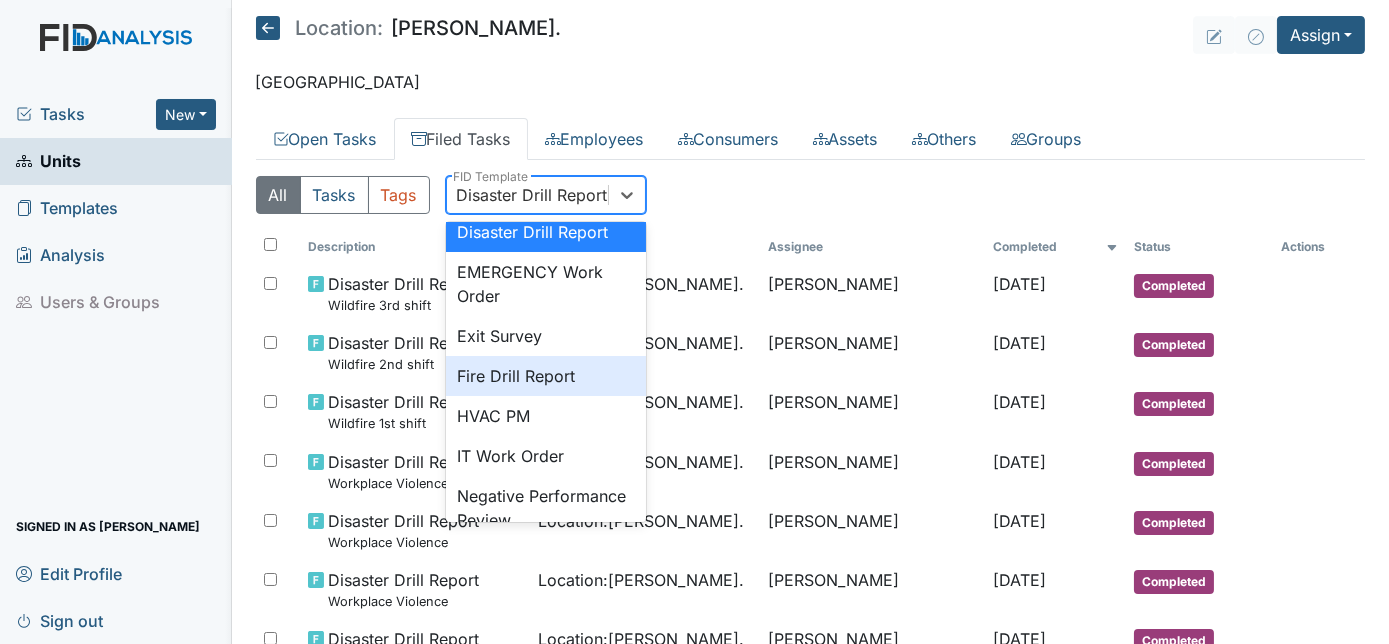 click on "Fire Drill Report" at bounding box center [546, 376] 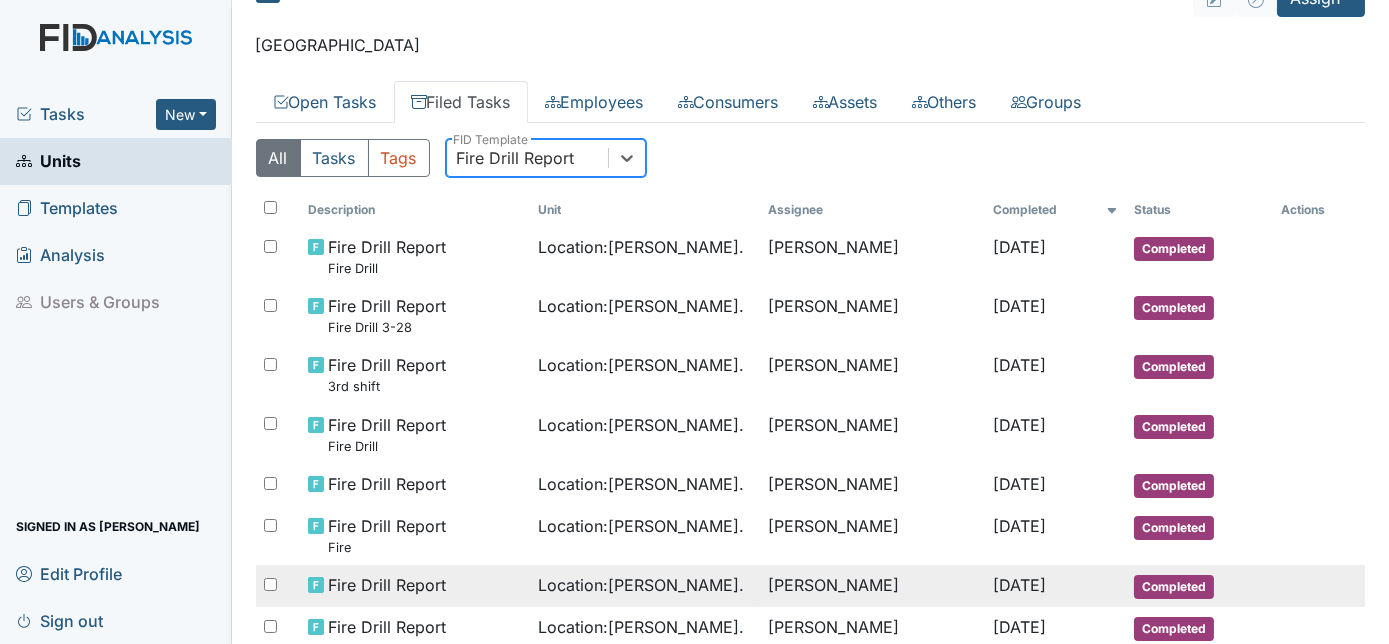 scroll, scrollTop: 0, scrollLeft: 0, axis: both 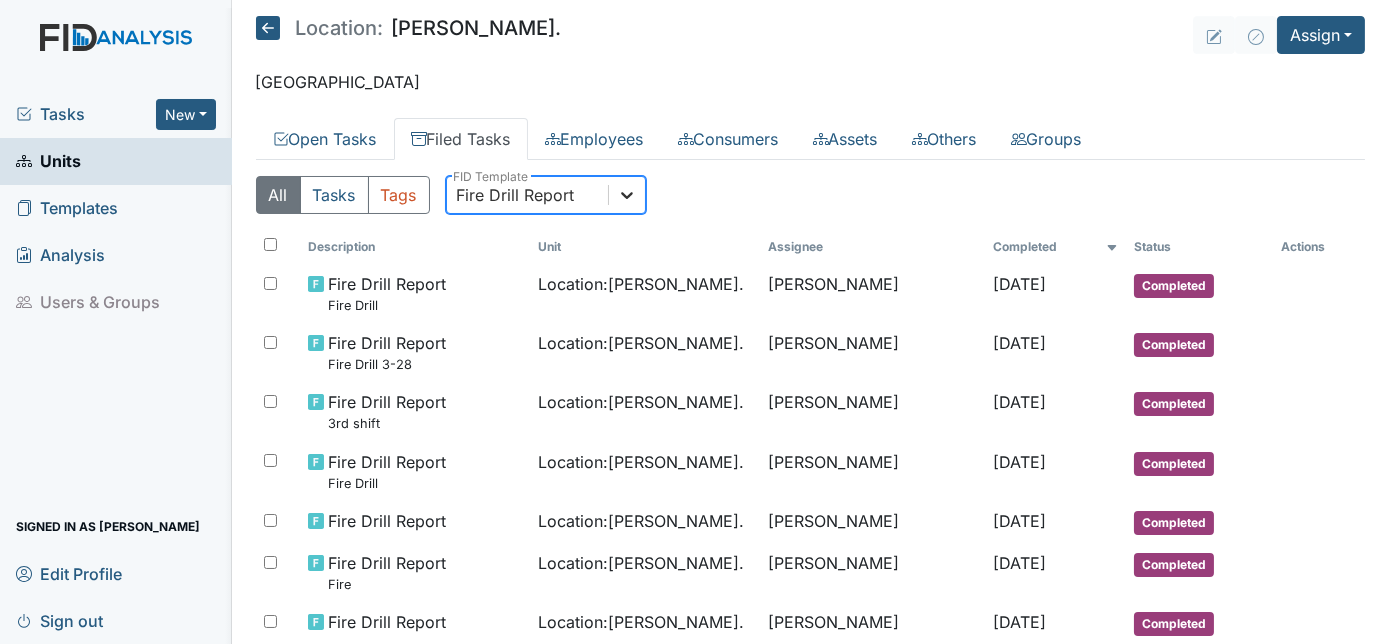 click 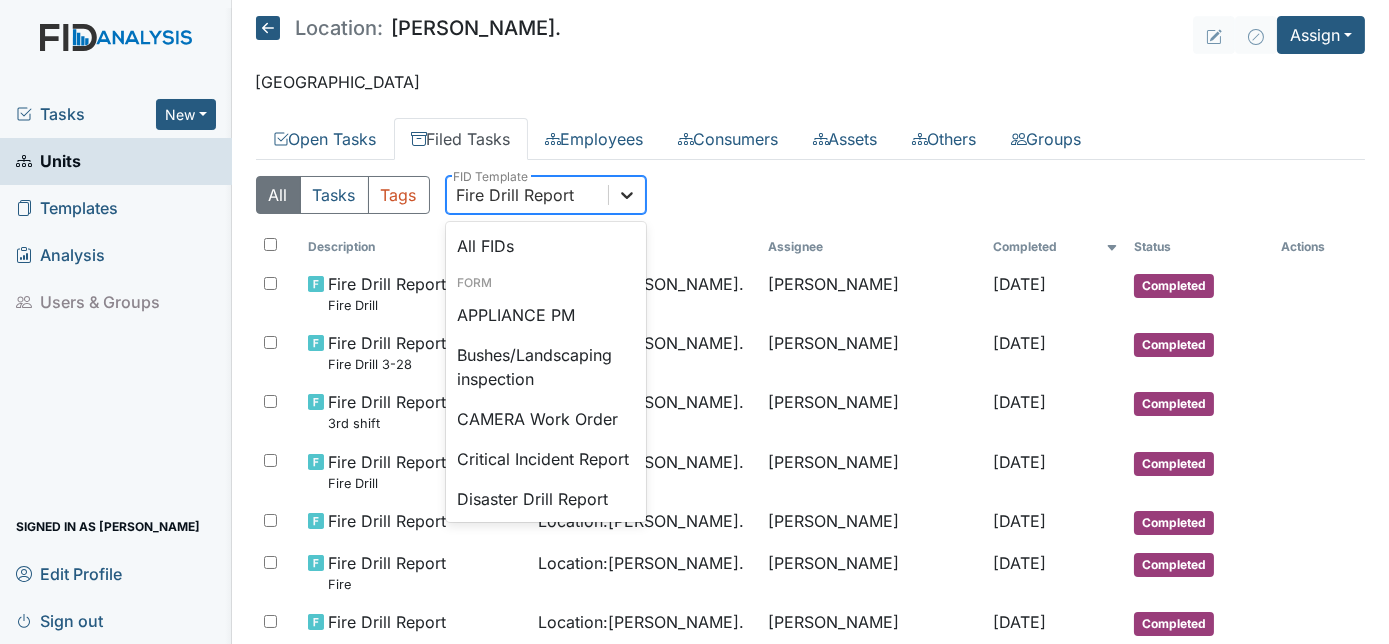 scroll, scrollTop: 178, scrollLeft: 0, axis: vertical 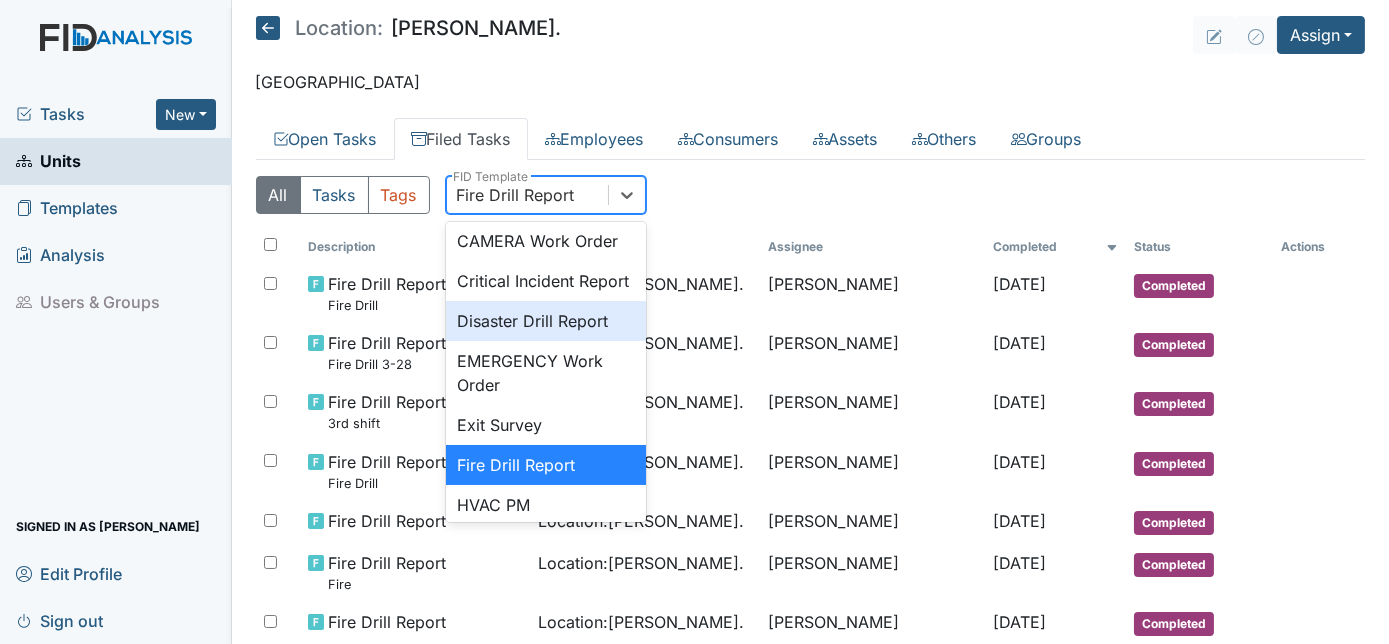 click on "Disaster Drill Report" at bounding box center [546, 321] 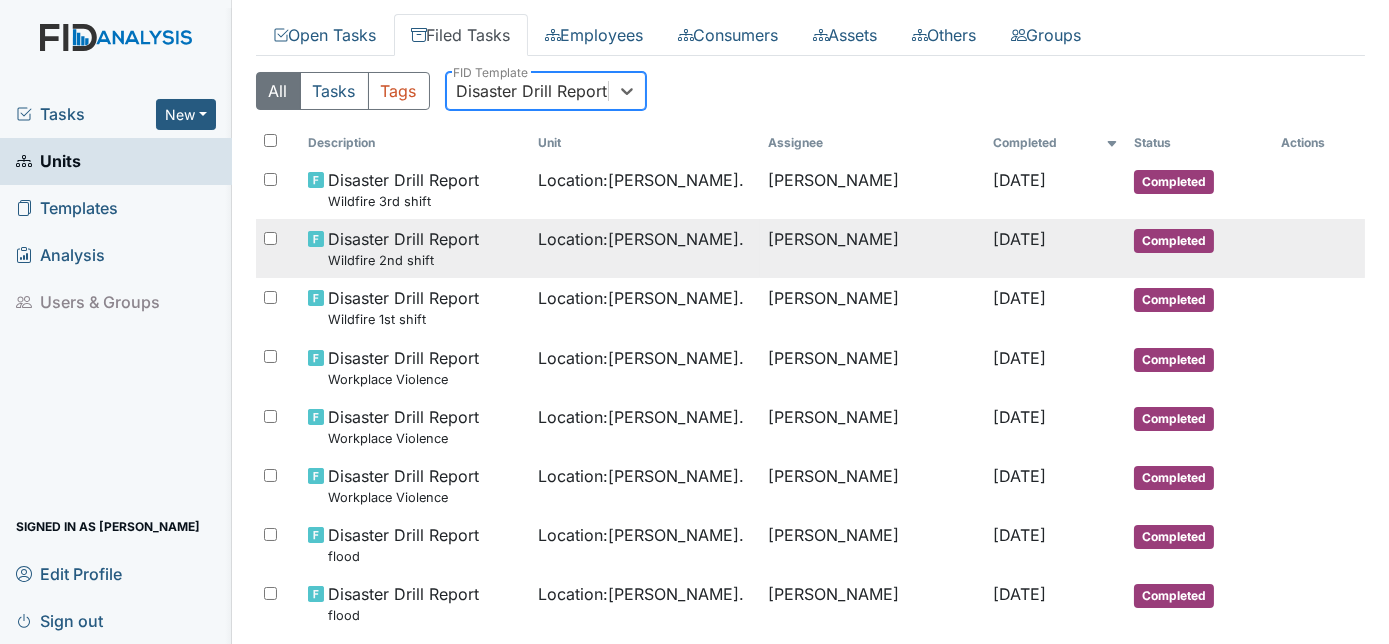scroll, scrollTop: 90, scrollLeft: 0, axis: vertical 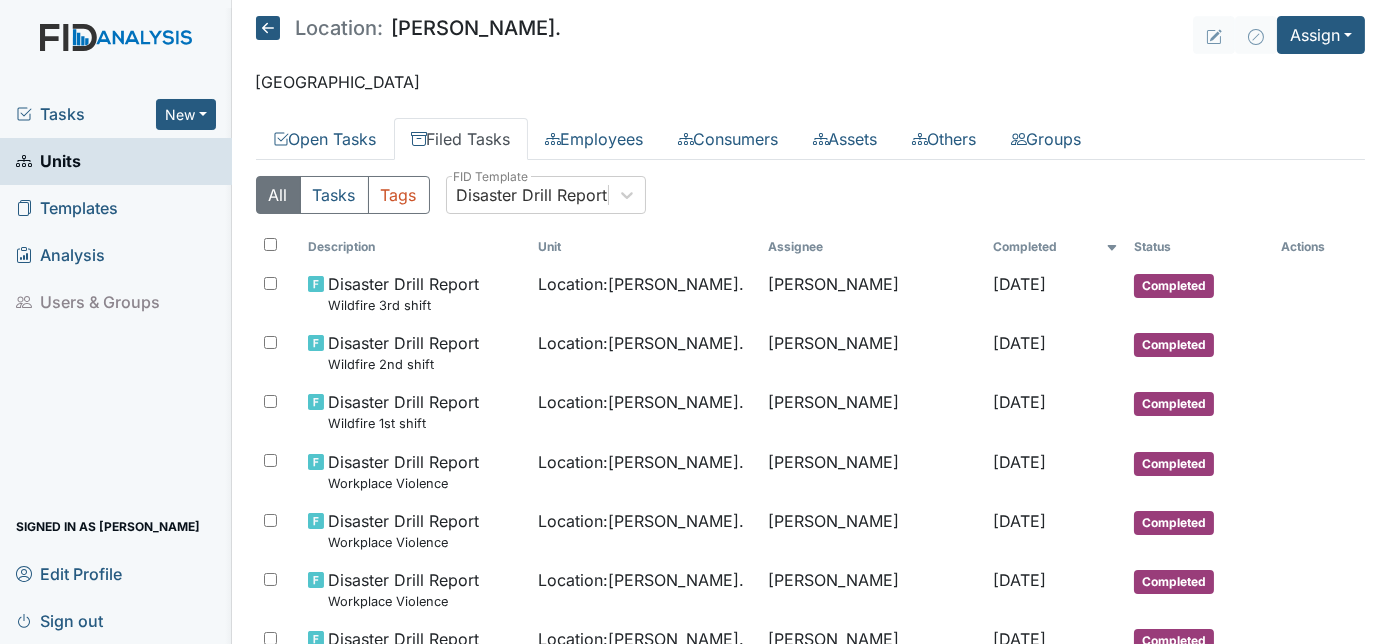 click on "Units" at bounding box center (48, 161) 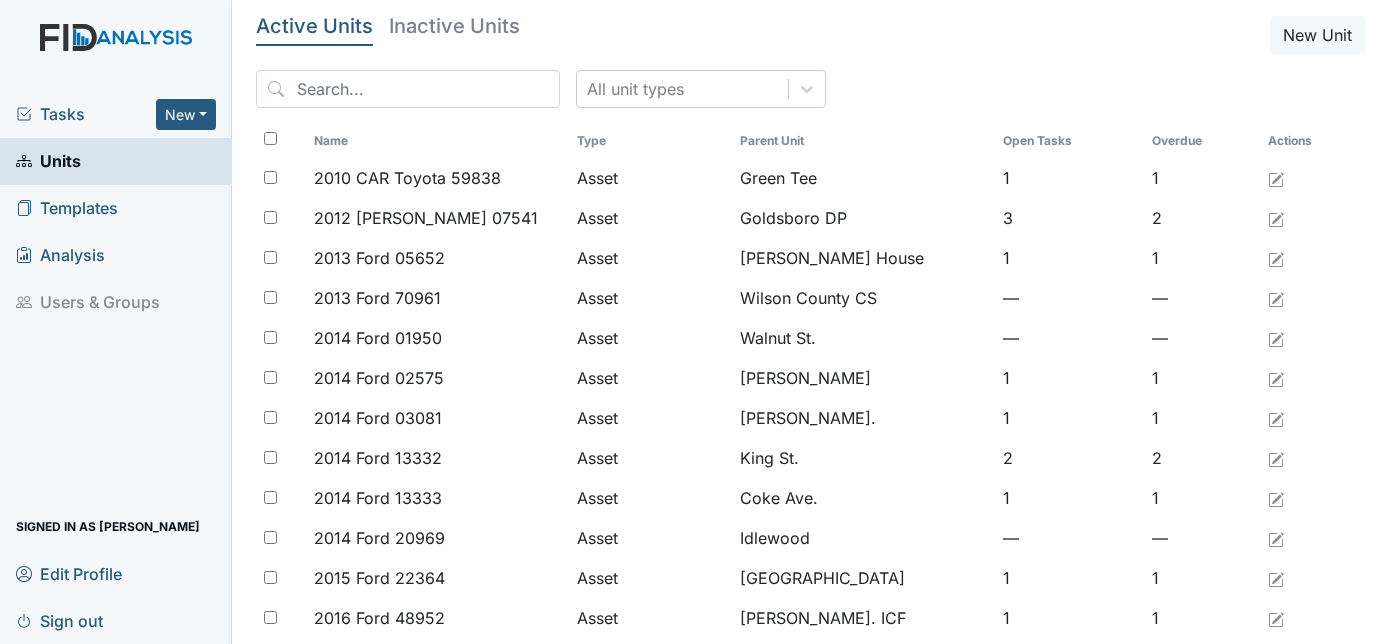 scroll, scrollTop: 0, scrollLeft: 0, axis: both 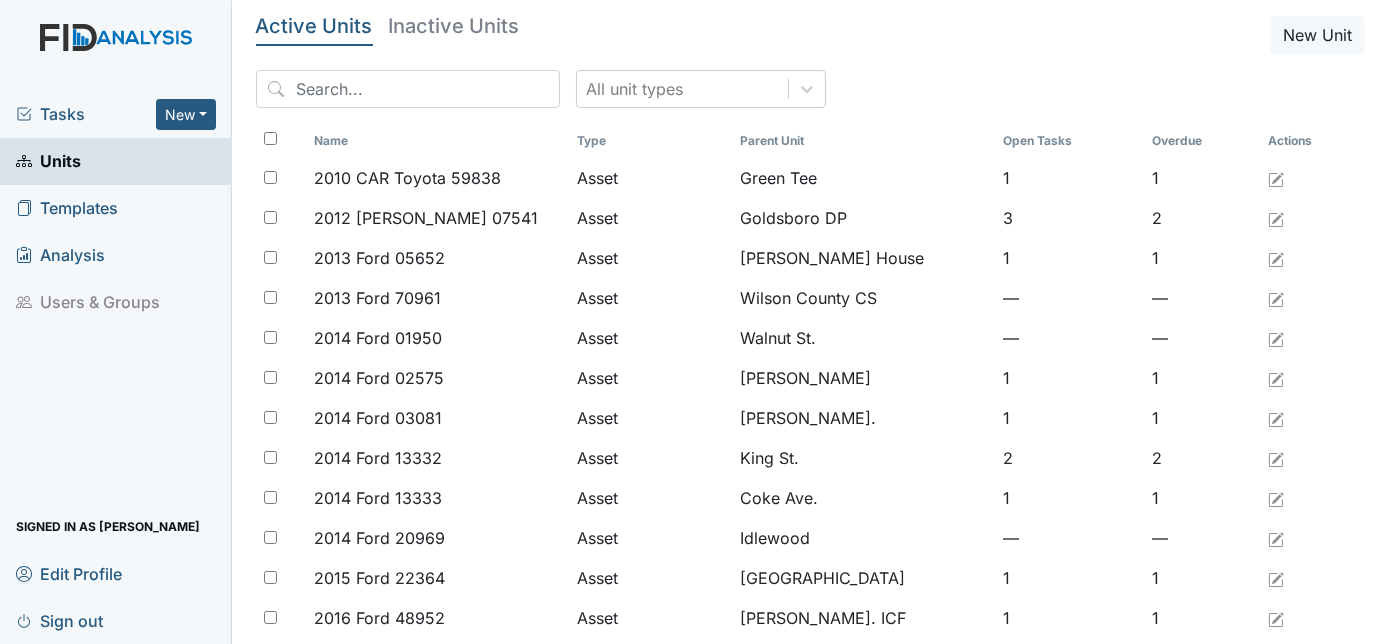 click on "Units" at bounding box center [48, 161] 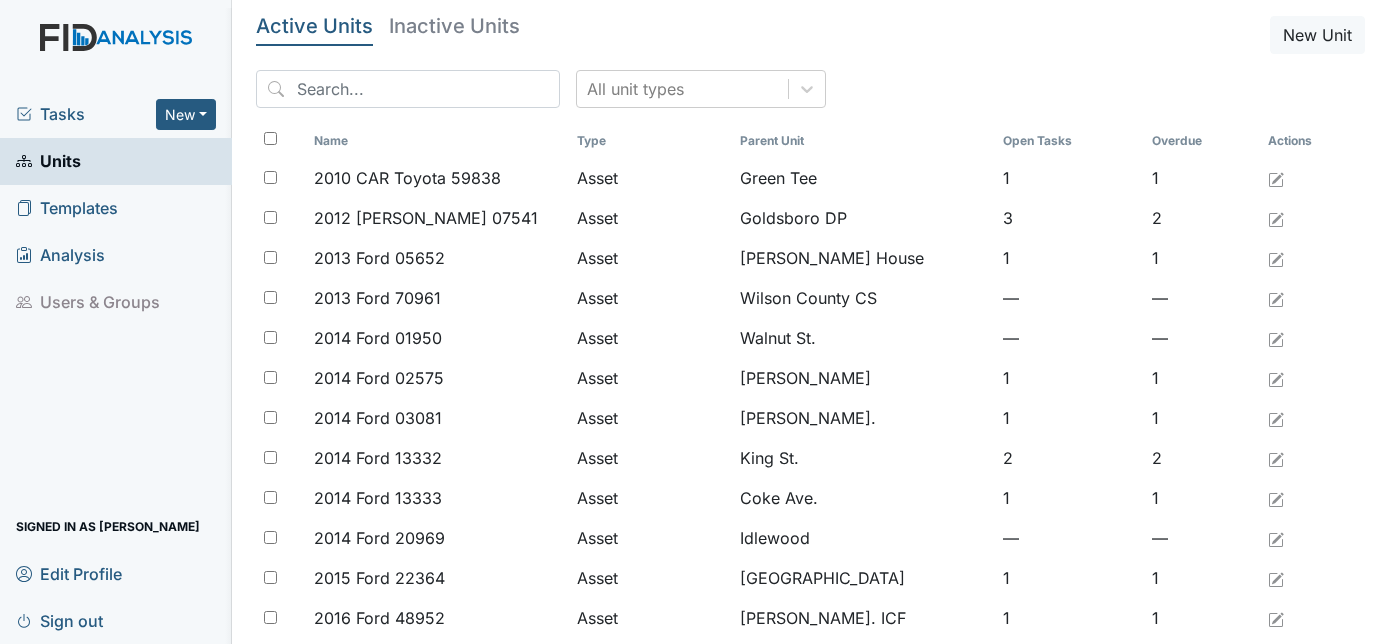 scroll, scrollTop: 0, scrollLeft: 0, axis: both 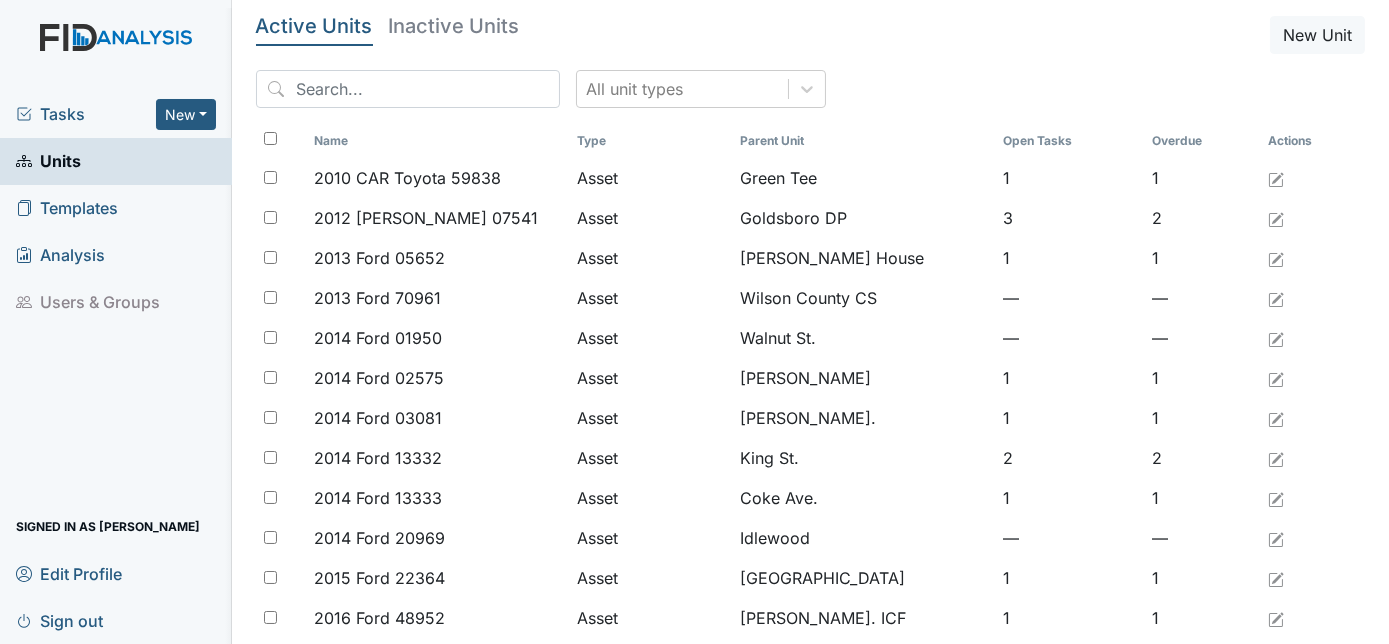 click on "Units" at bounding box center (116, 161) 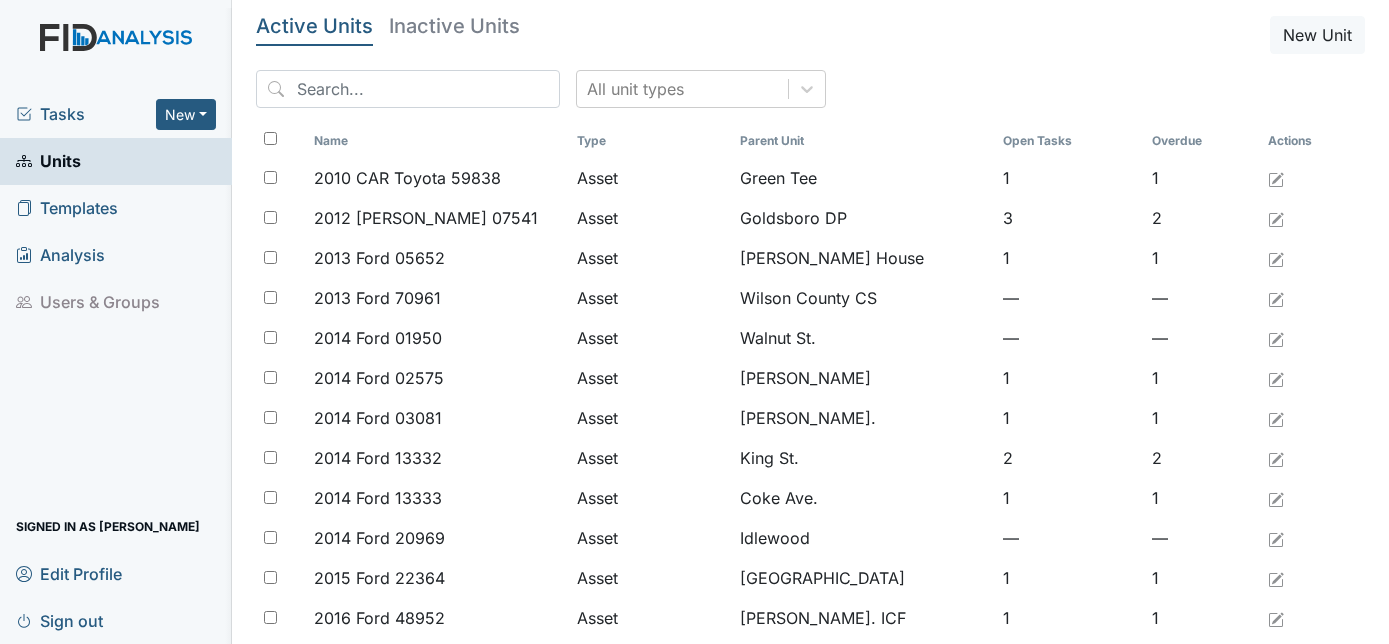 scroll, scrollTop: 0, scrollLeft: 0, axis: both 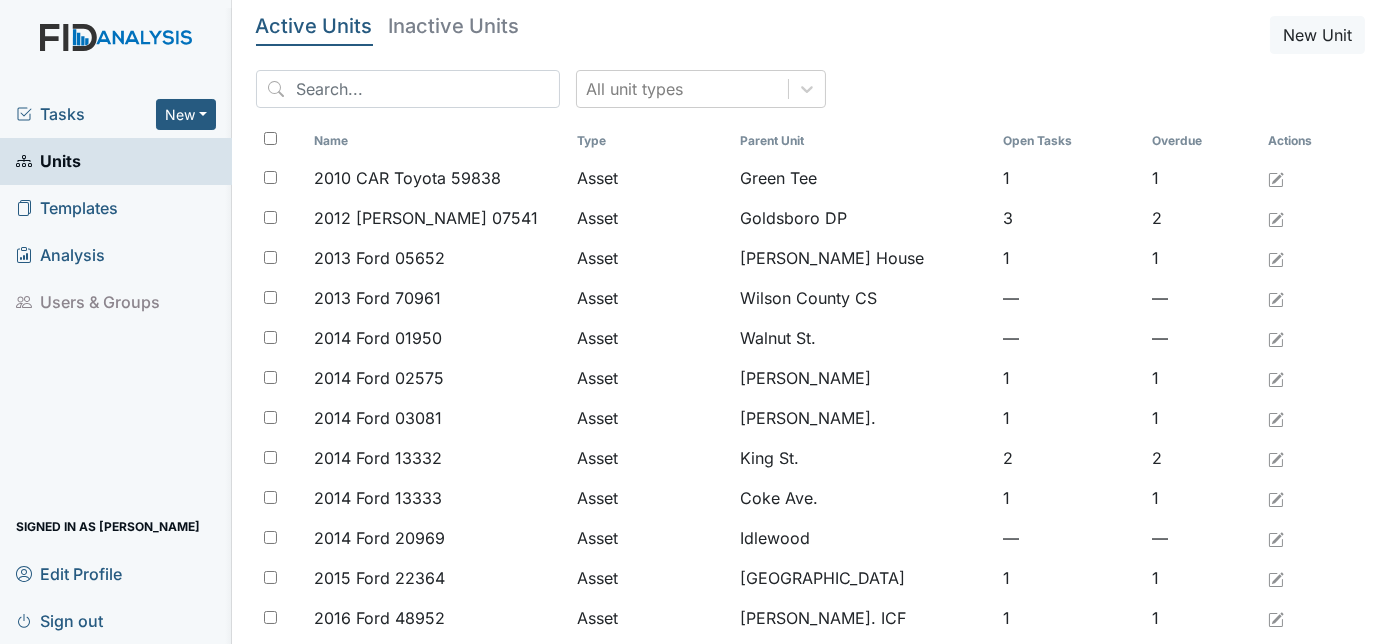 click on "Units" at bounding box center [48, 161] 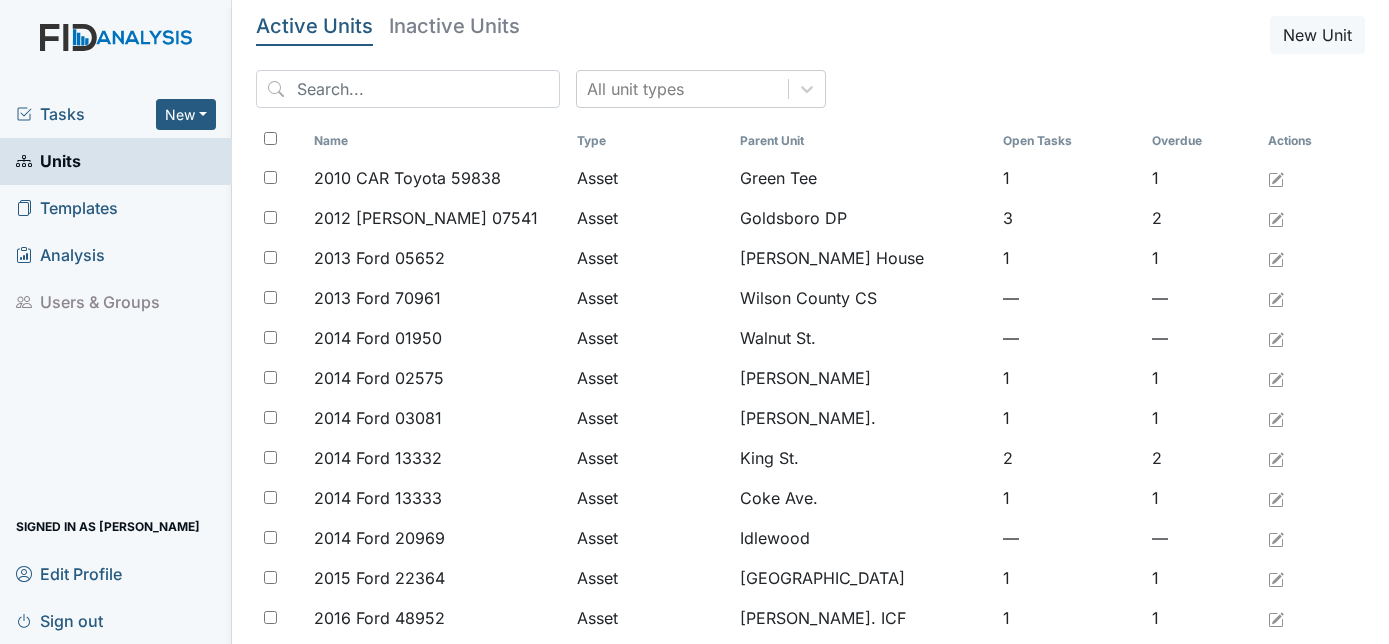 scroll, scrollTop: 0, scrollLeft: 0, axis: both 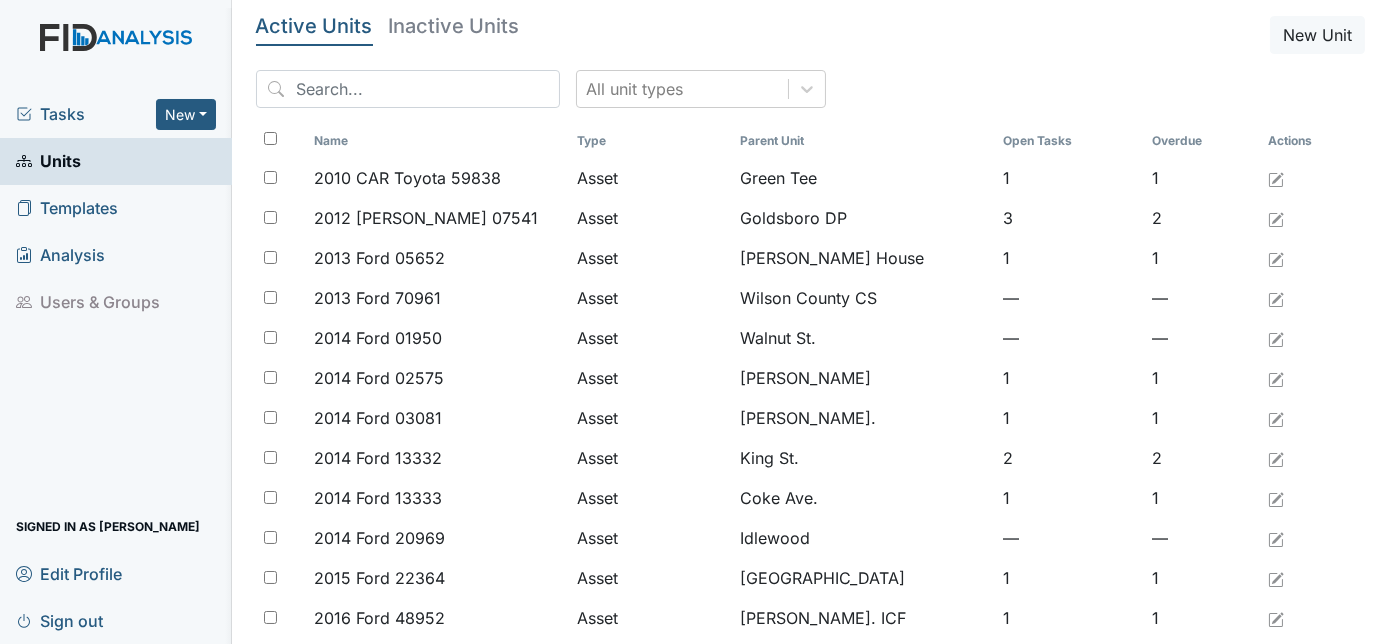 click on "Units" at bounding box center (48, 161) 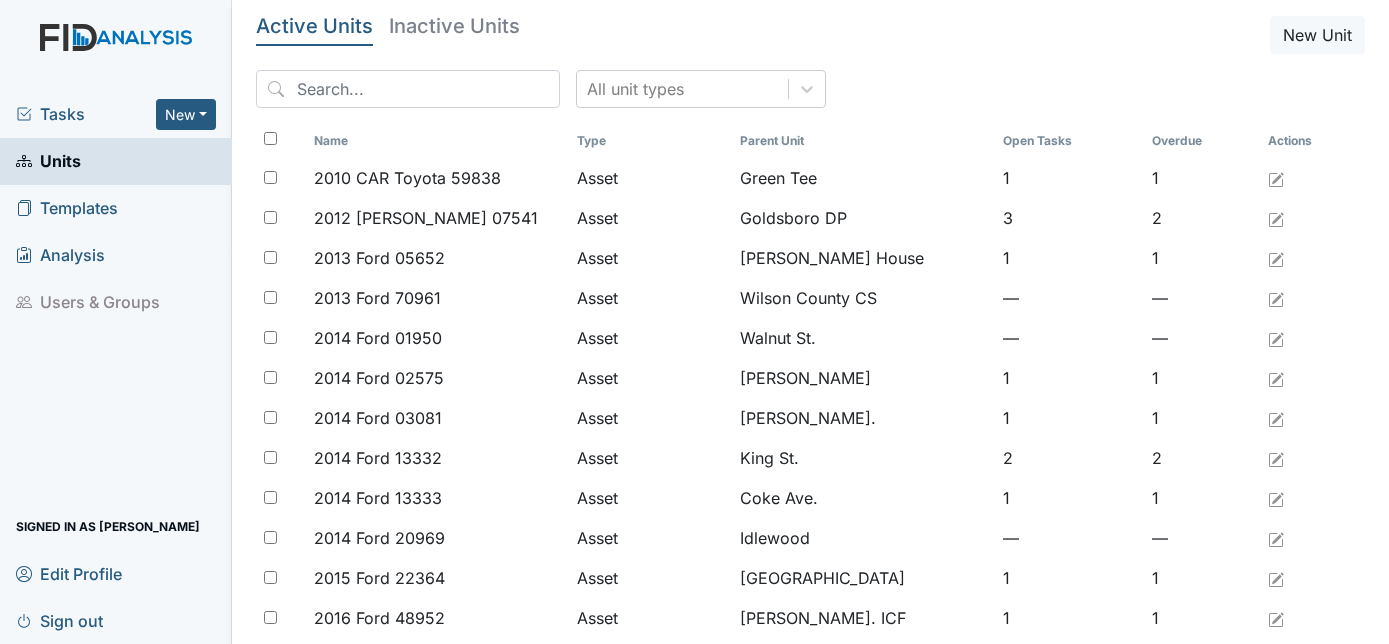 scroll, scrollTop: 0, scrollLeft: 0, axis: both 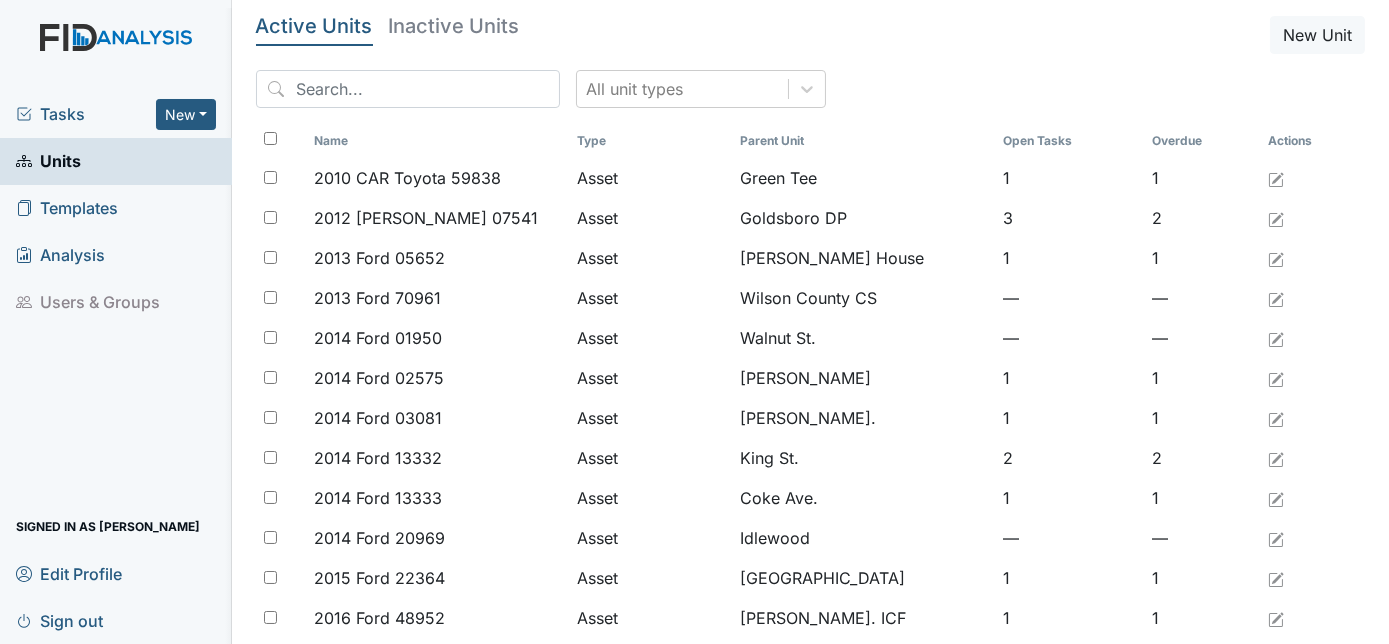 click on "Units" at bounding box center [48, 161] 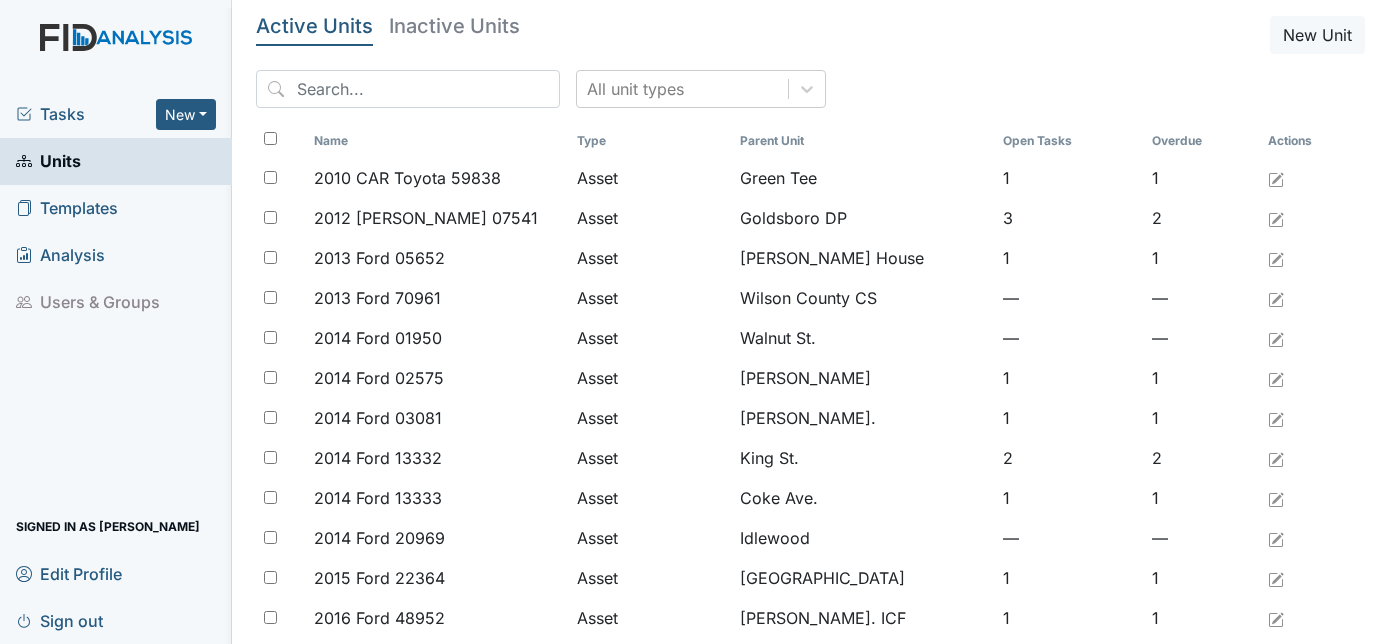 scroll, scrollTop: 0, scrollLeft: 0, axis: both 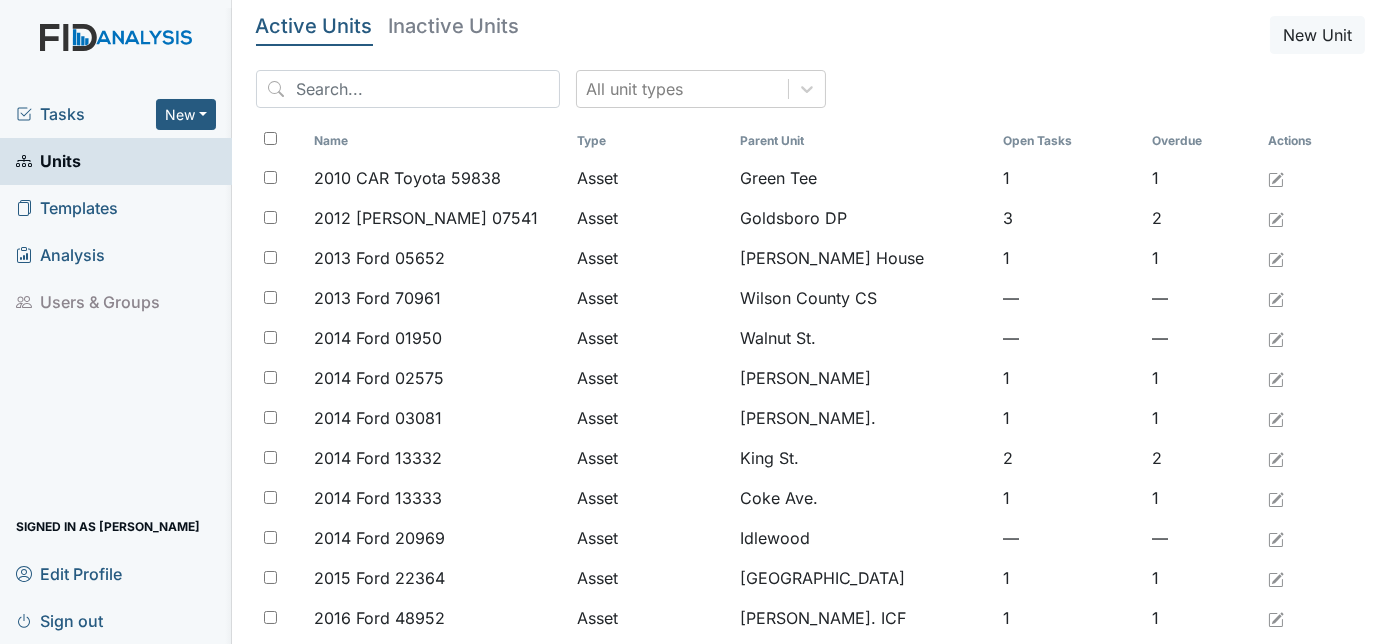 click on "Units" at bounding box center [48, 161] 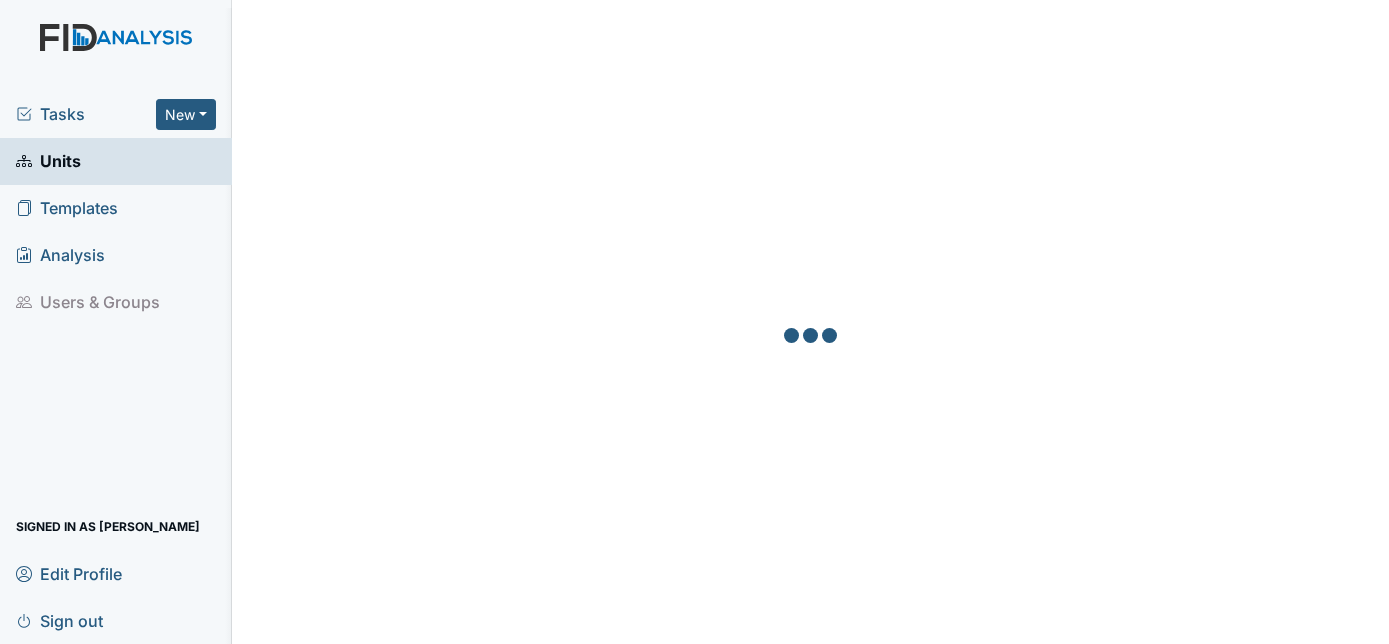 scroll, scrollTop: 0, scrollLeft: 0, axis: both 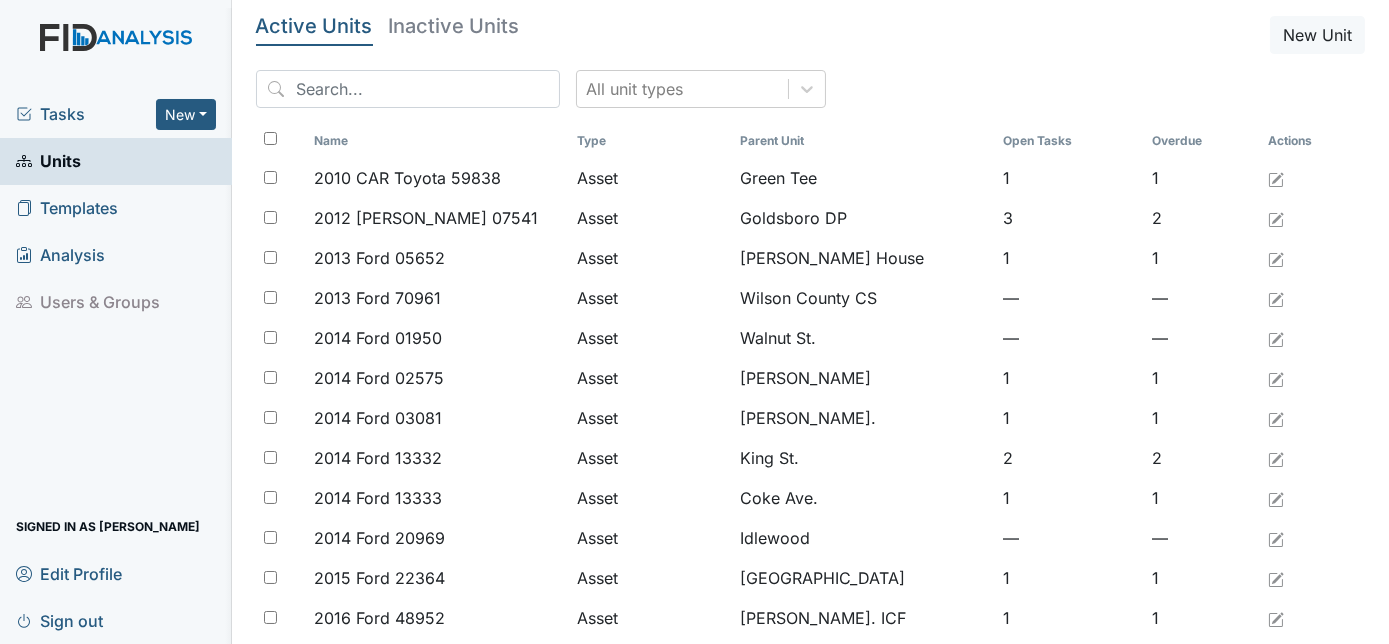 click on "Units" at bounding box center [48, 161] 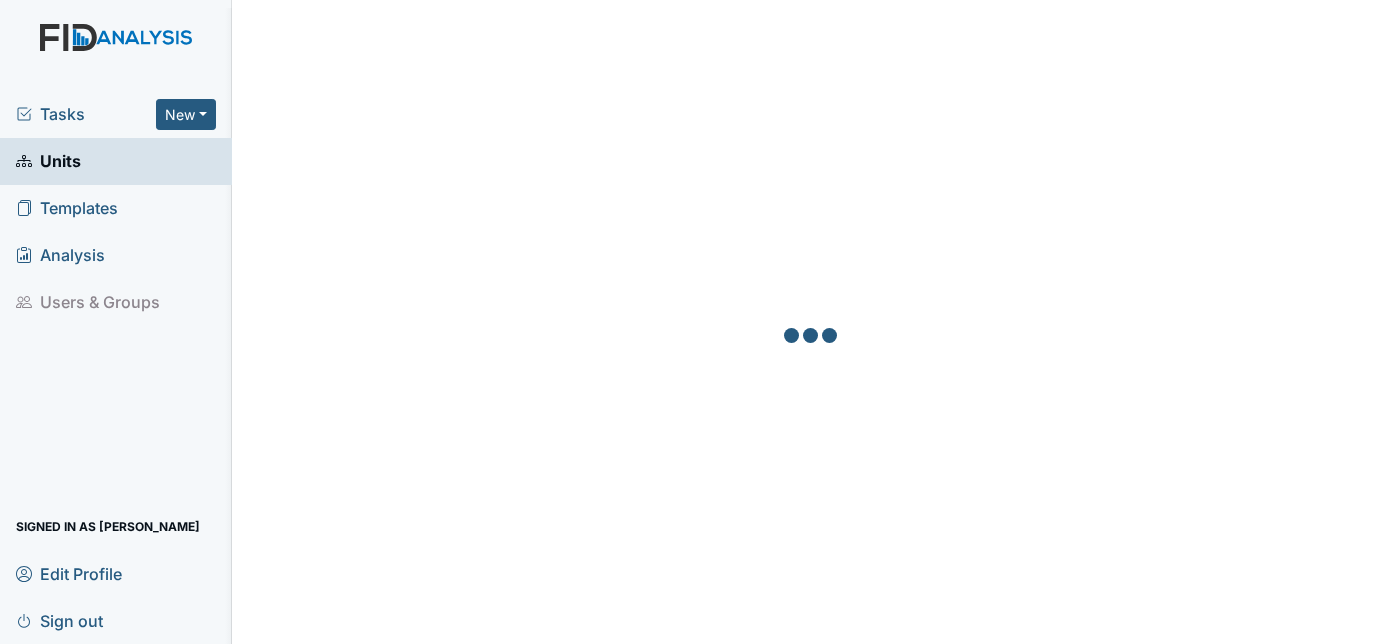 scroll, scrollTop: 0, scrollLeft: 0, axis: both 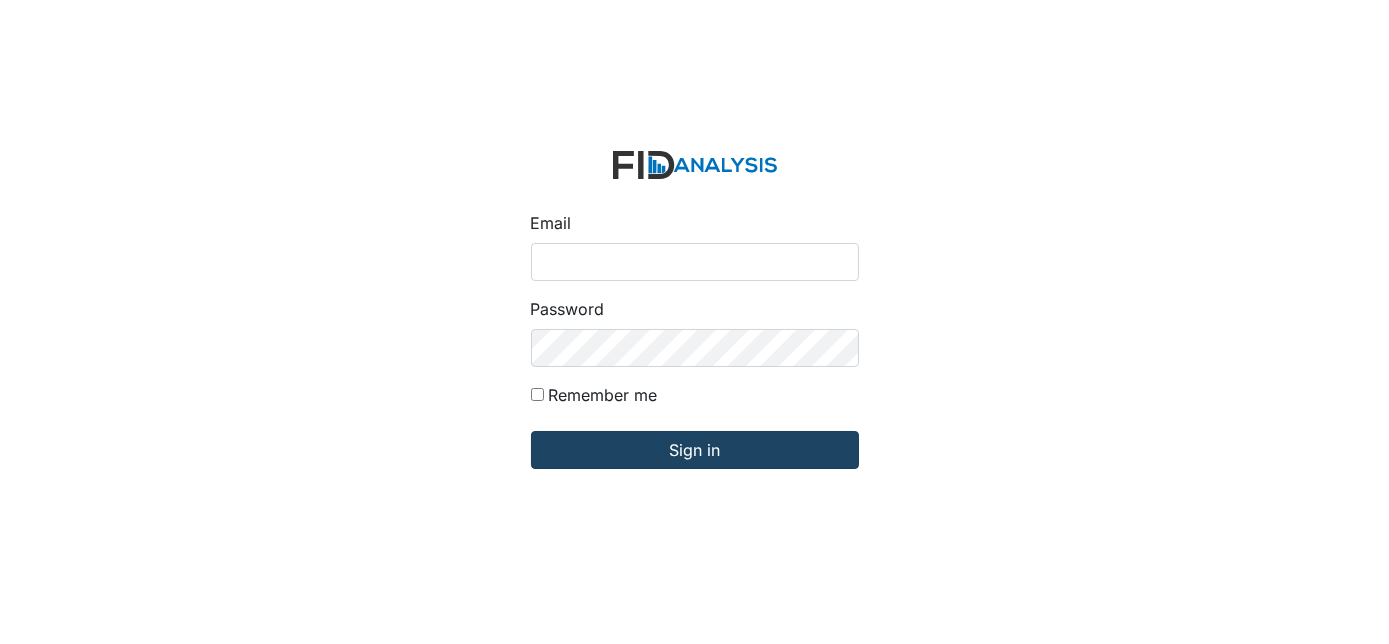 type on "[EMAIL_ADDRESS][DOMAIN_NAME]" 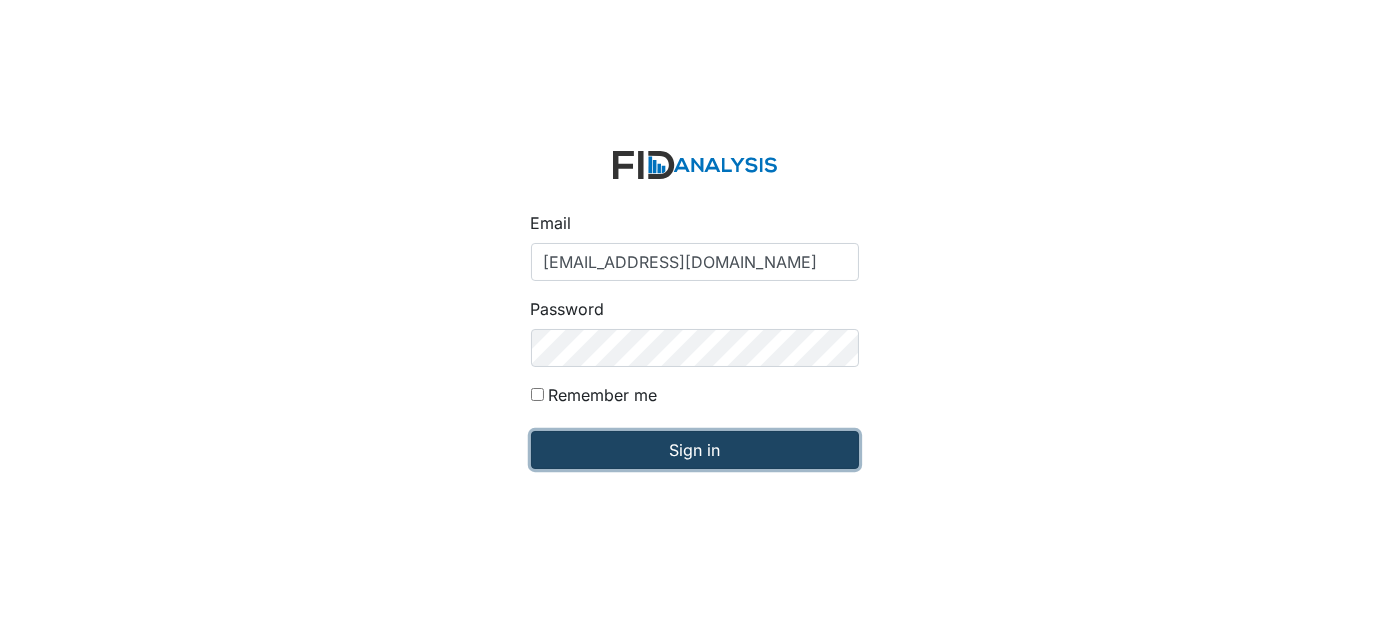 click on "Sign in" at bounding box center [695, 450] 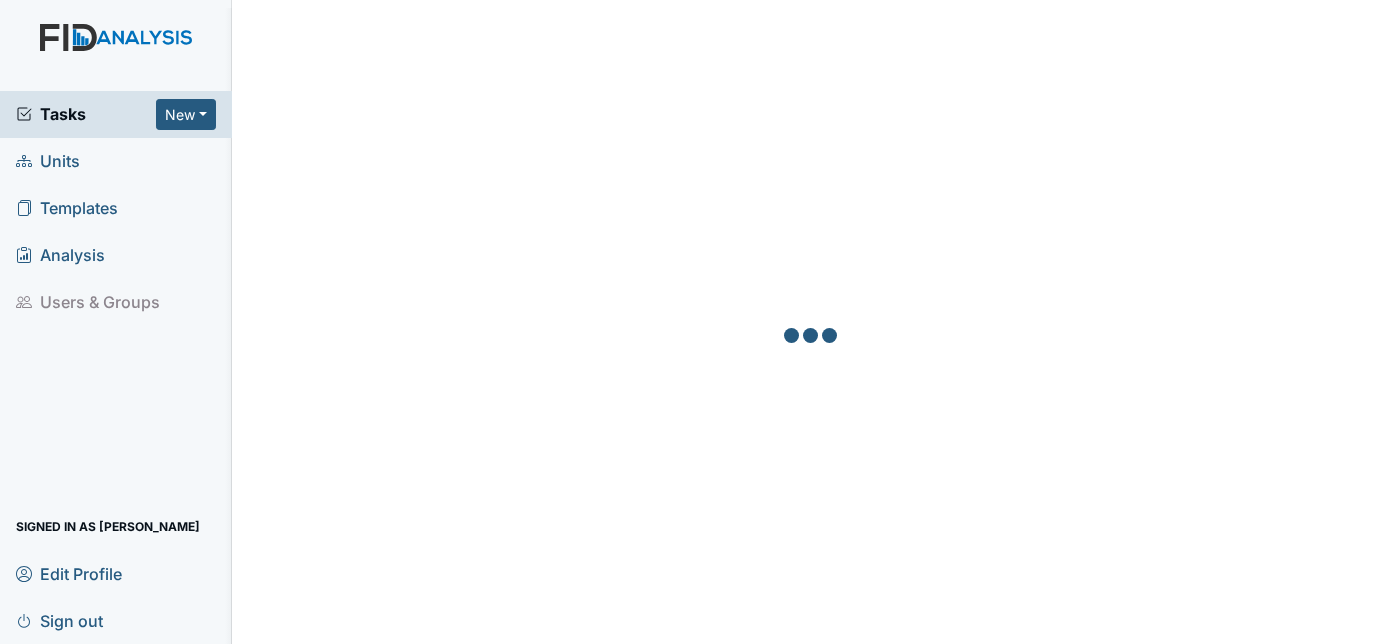 scroll, scrollTop: 0, scrollLeft: 0, axis: both 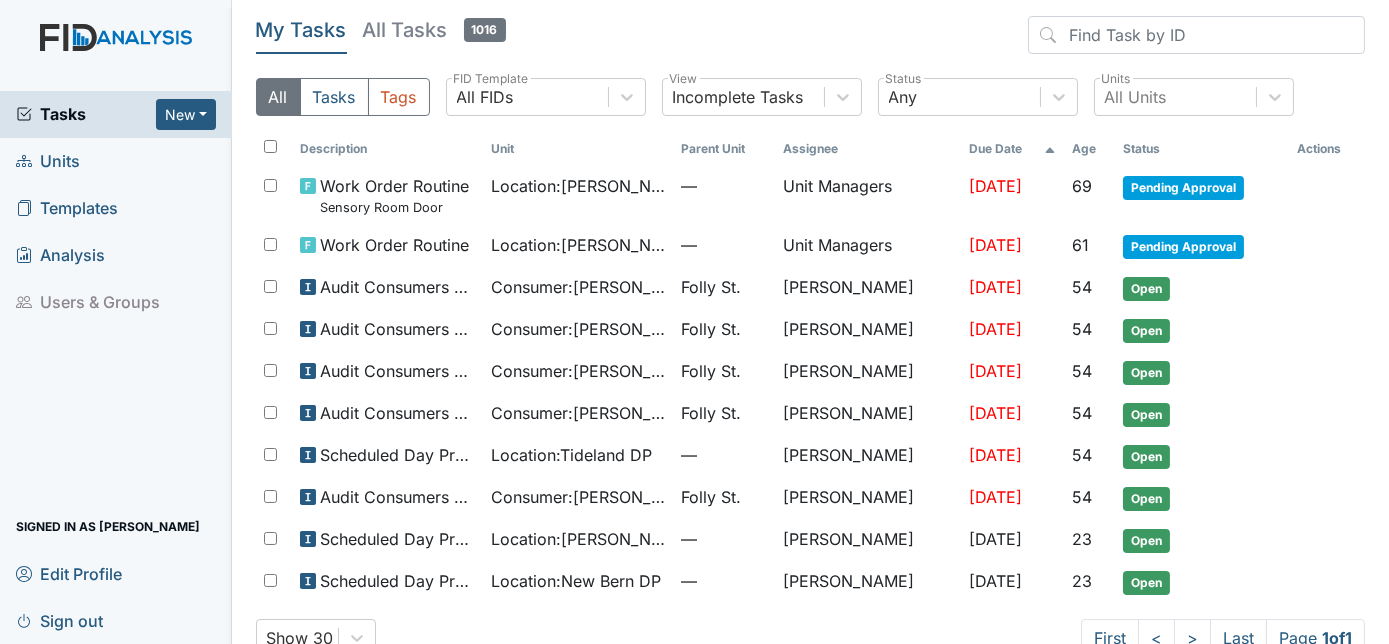 click on "Units" at bounding box center (116, 161) 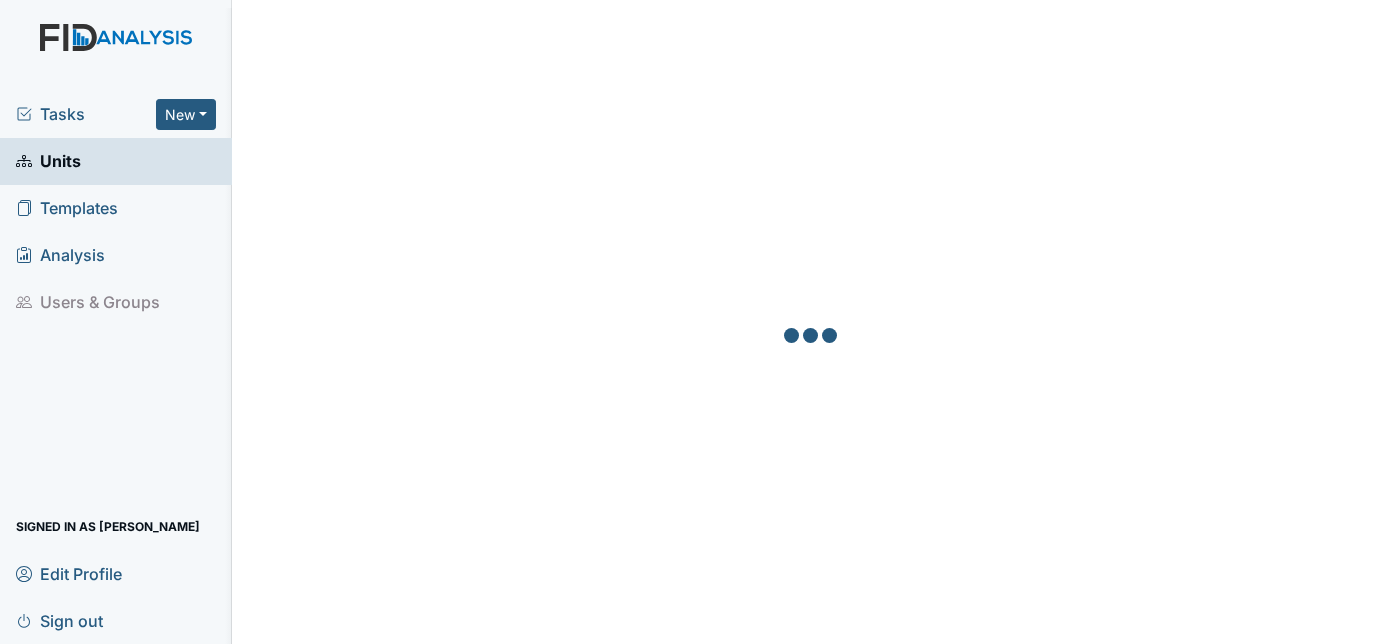 scroll, scrollTop: 0, scrollLeft: 0, axis: both 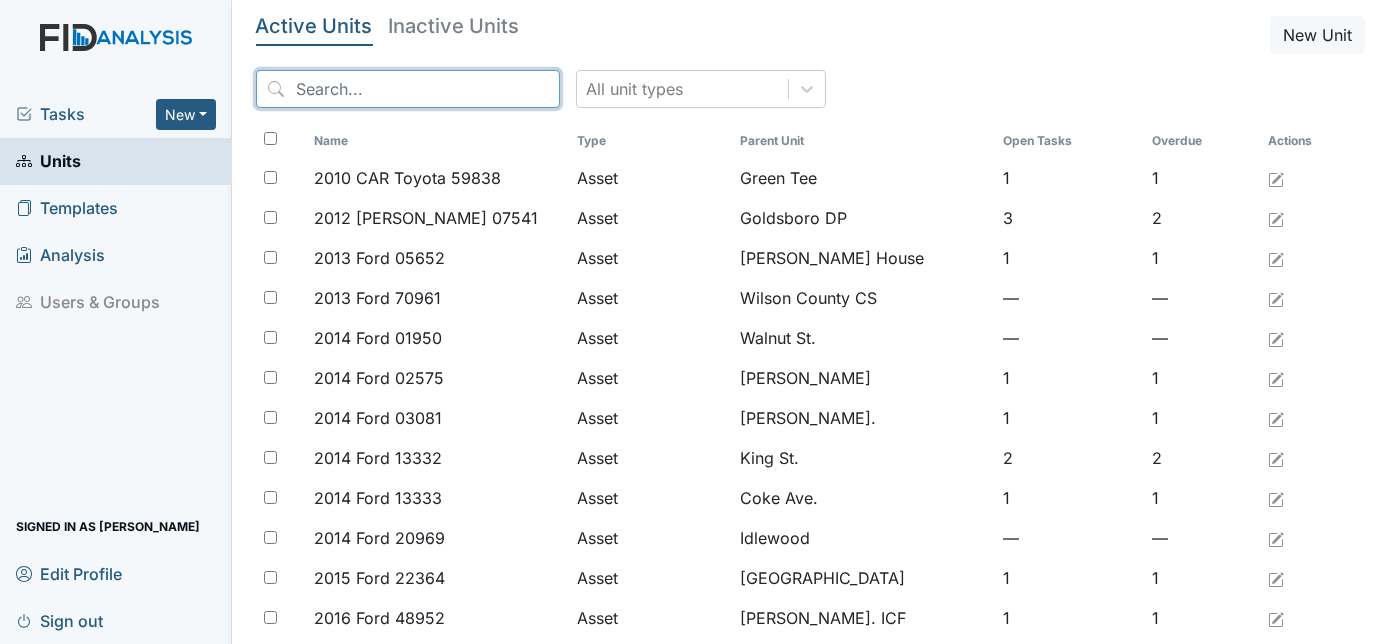 click at bounding box center [408, 89] 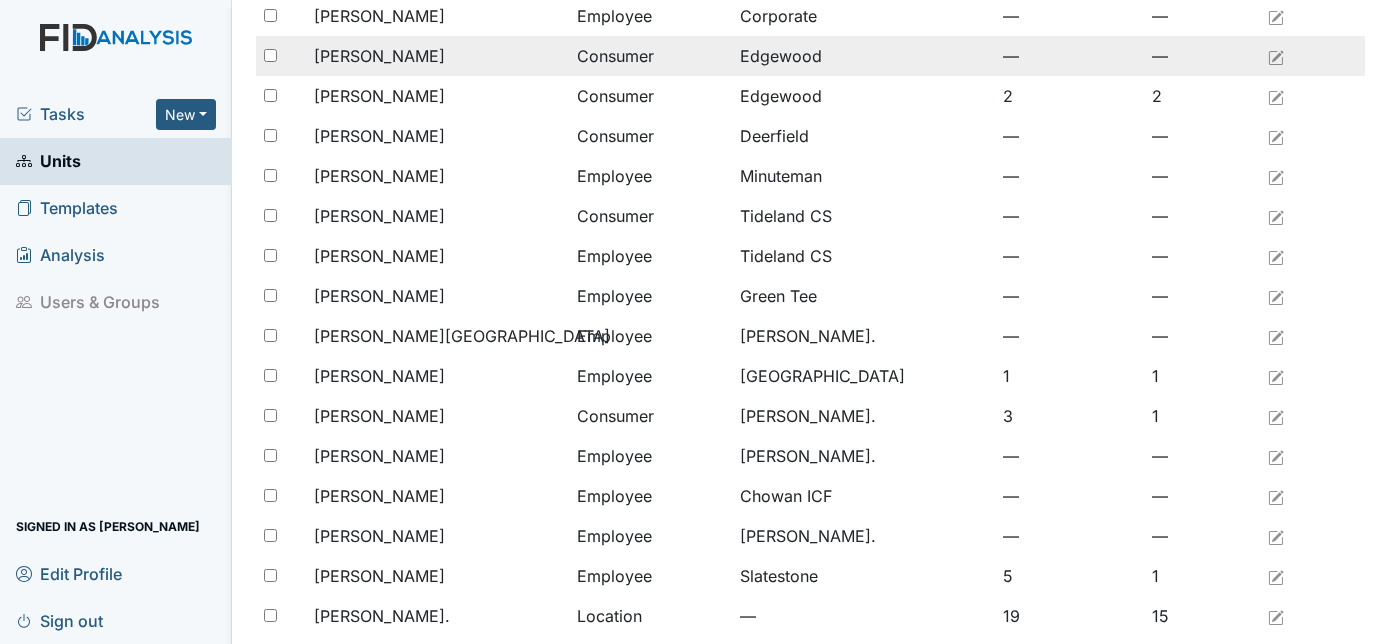 scroll, scrollTop: 454, scrollLeft: 0, axis: vertical 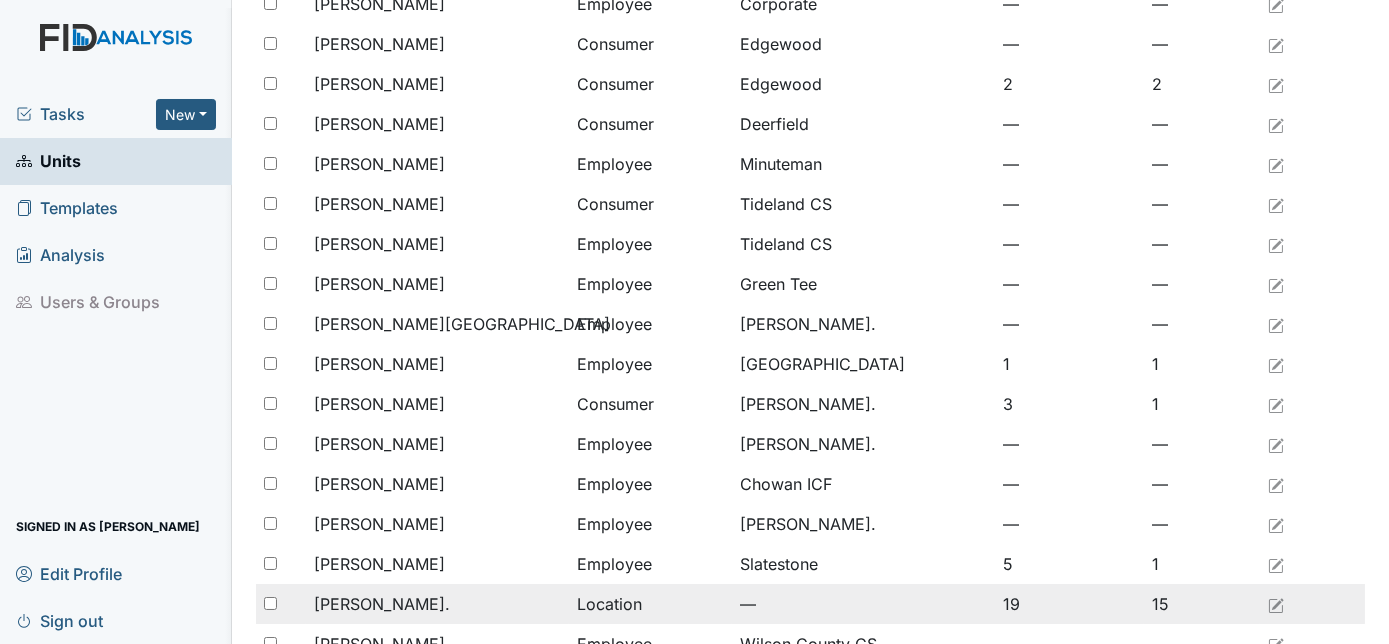 type on "will" 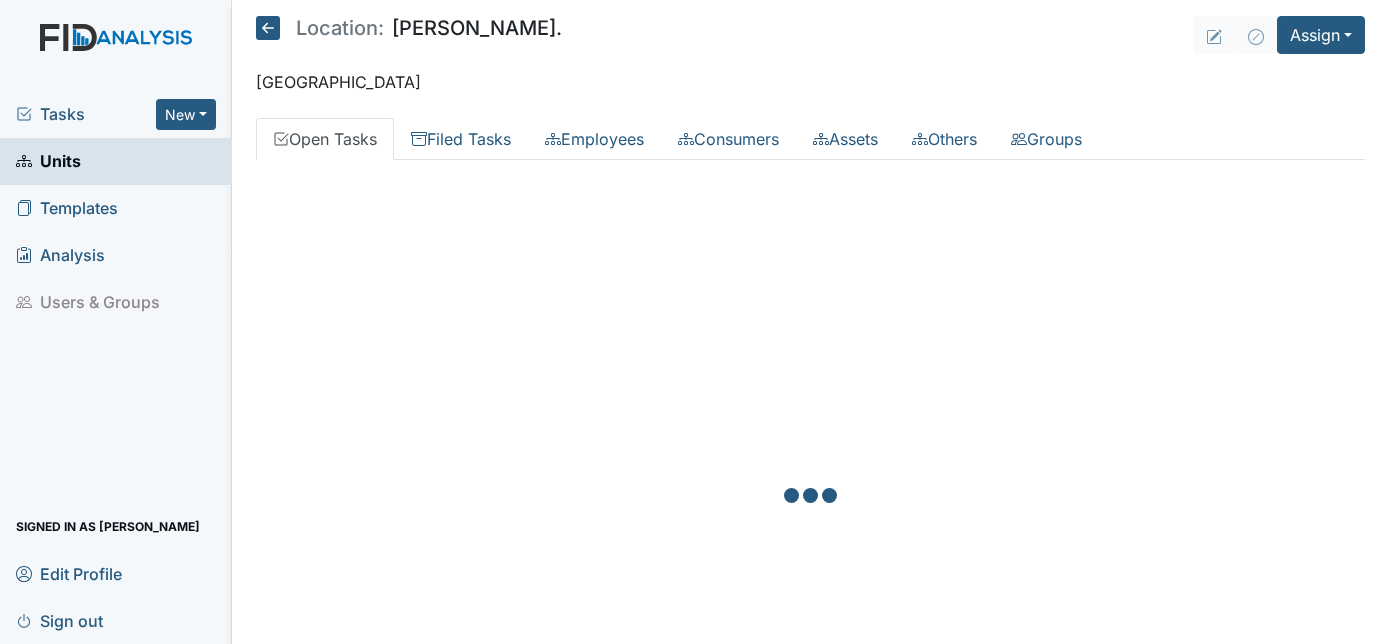 scroll, scrollTop: 0, scrollLeft: 0, axis: both 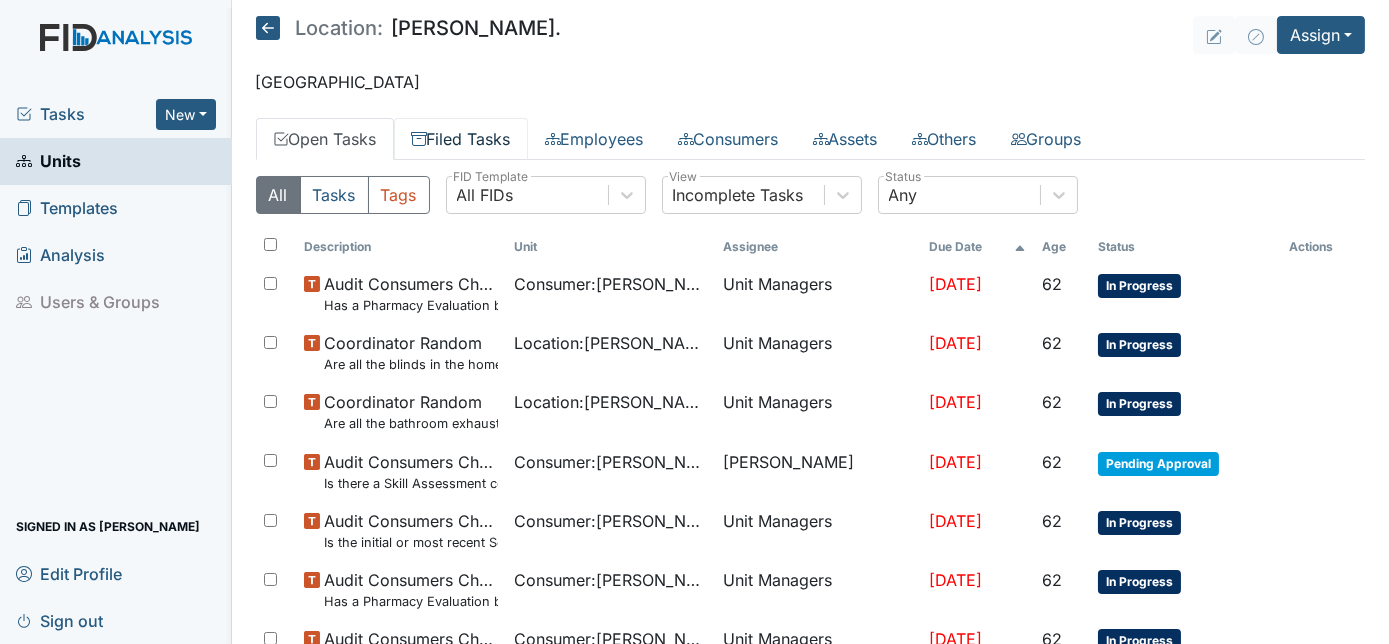 click on "Filed Tasks" at bounding box center (461, 139) 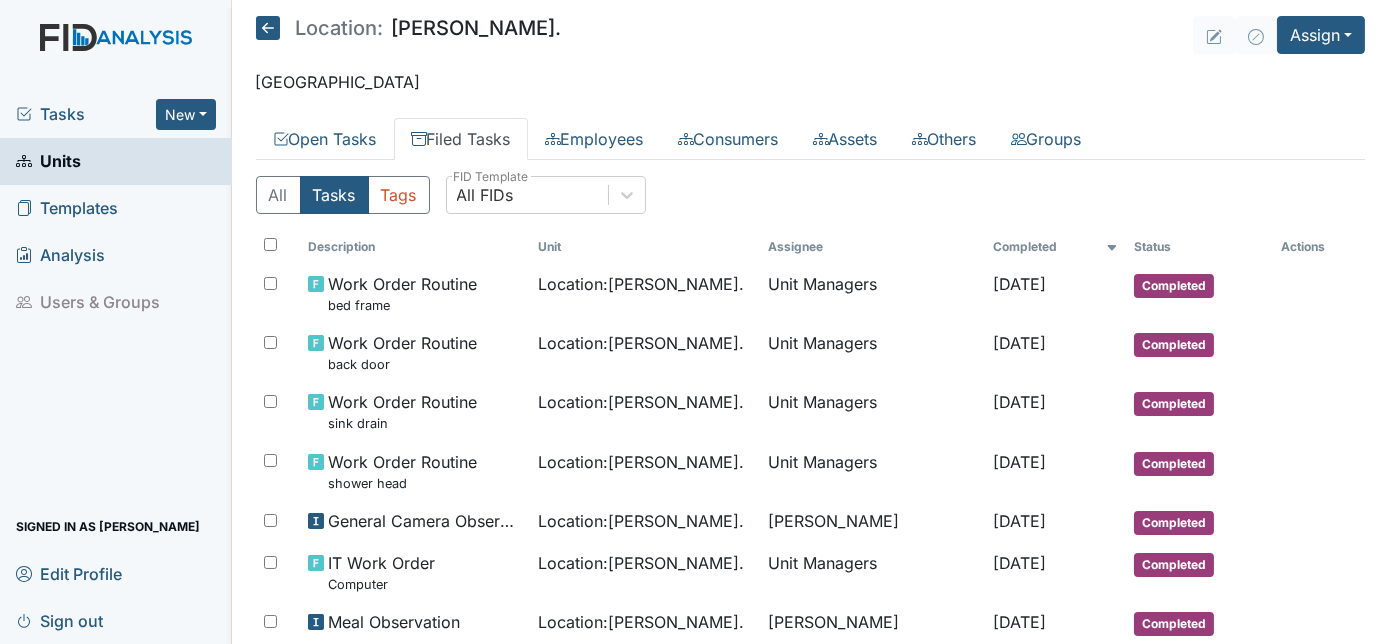 click on "Filed Tasks" at bounding box center (461, 139) 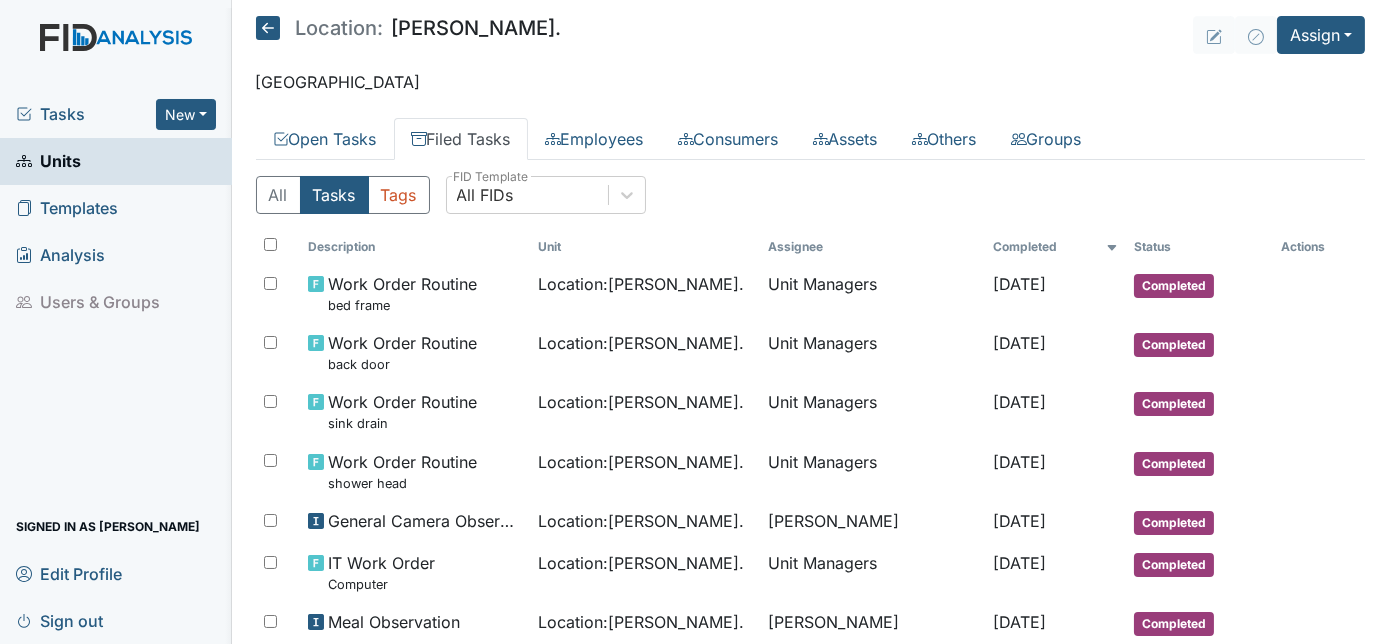 click on "Filed Tasks" at bounding box center [461, 139] 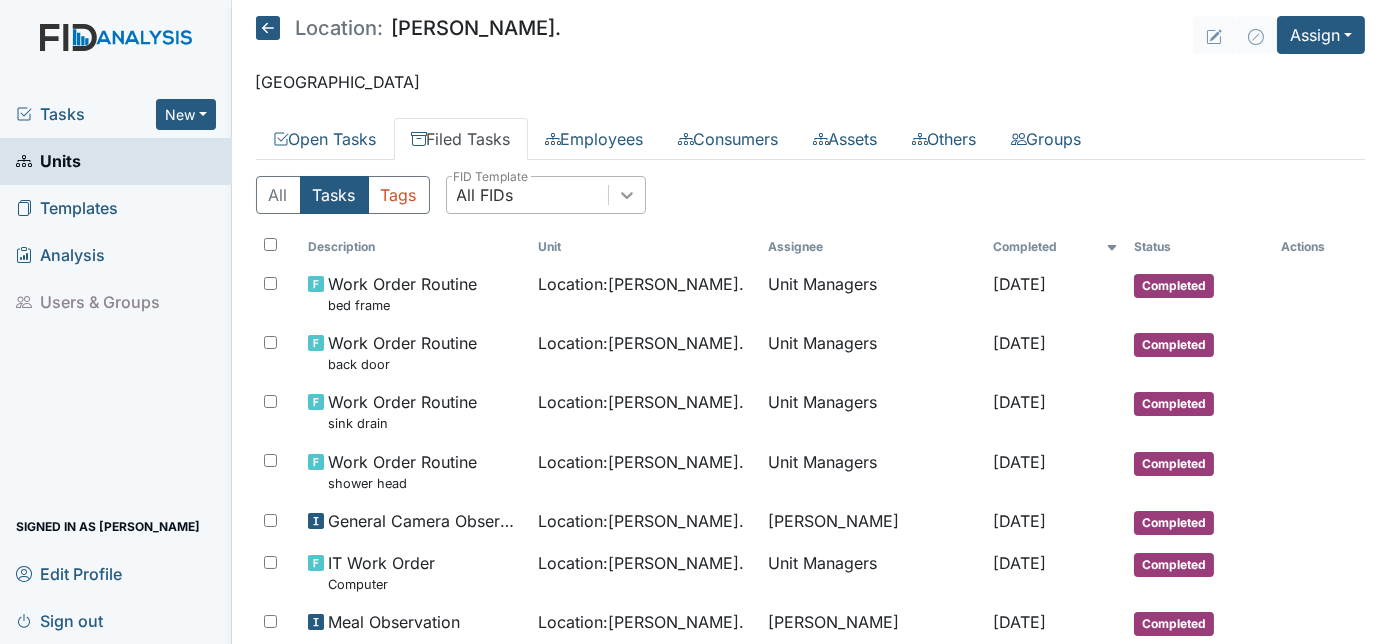 click 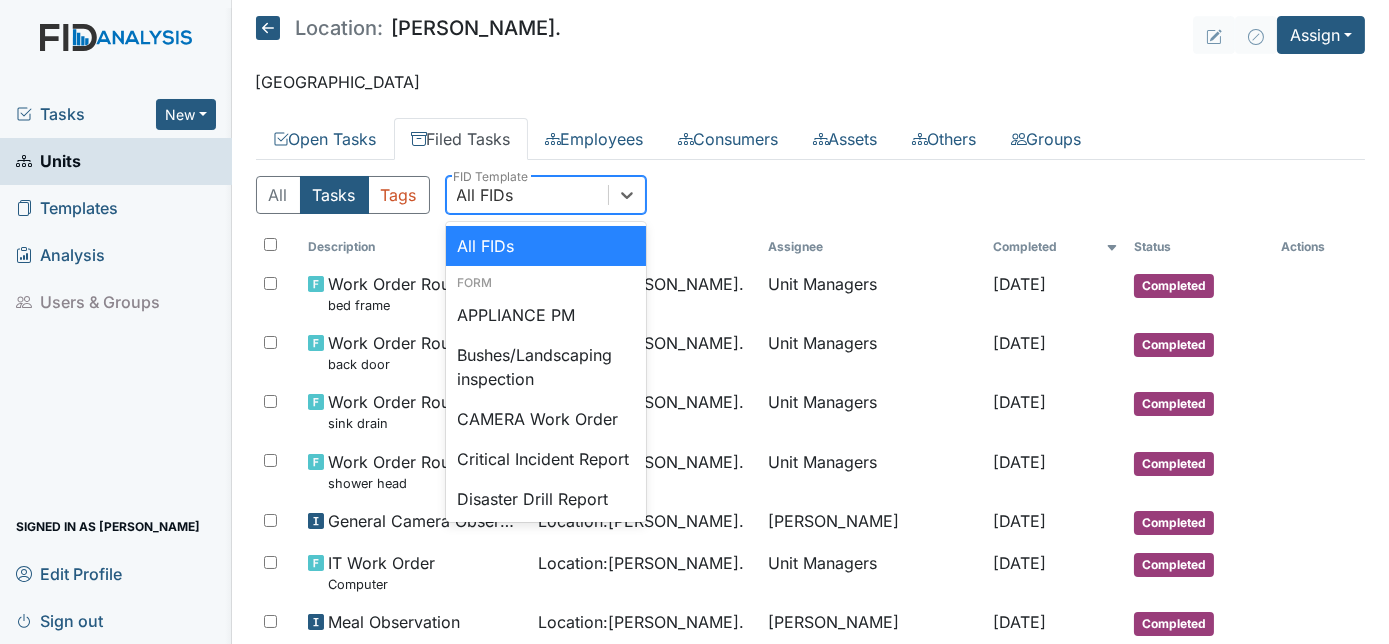 click on "Filed Tasks" at bounding box center [461, 139] 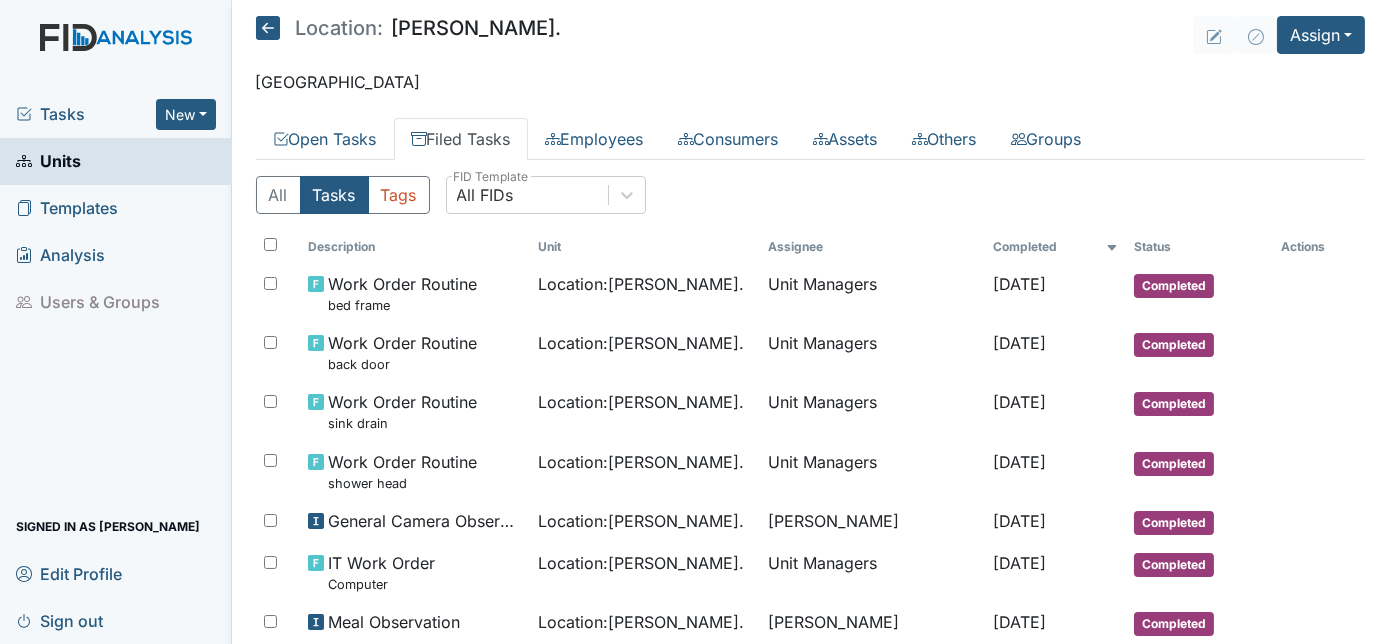 click on "Units" at bounding box center (116, 161) 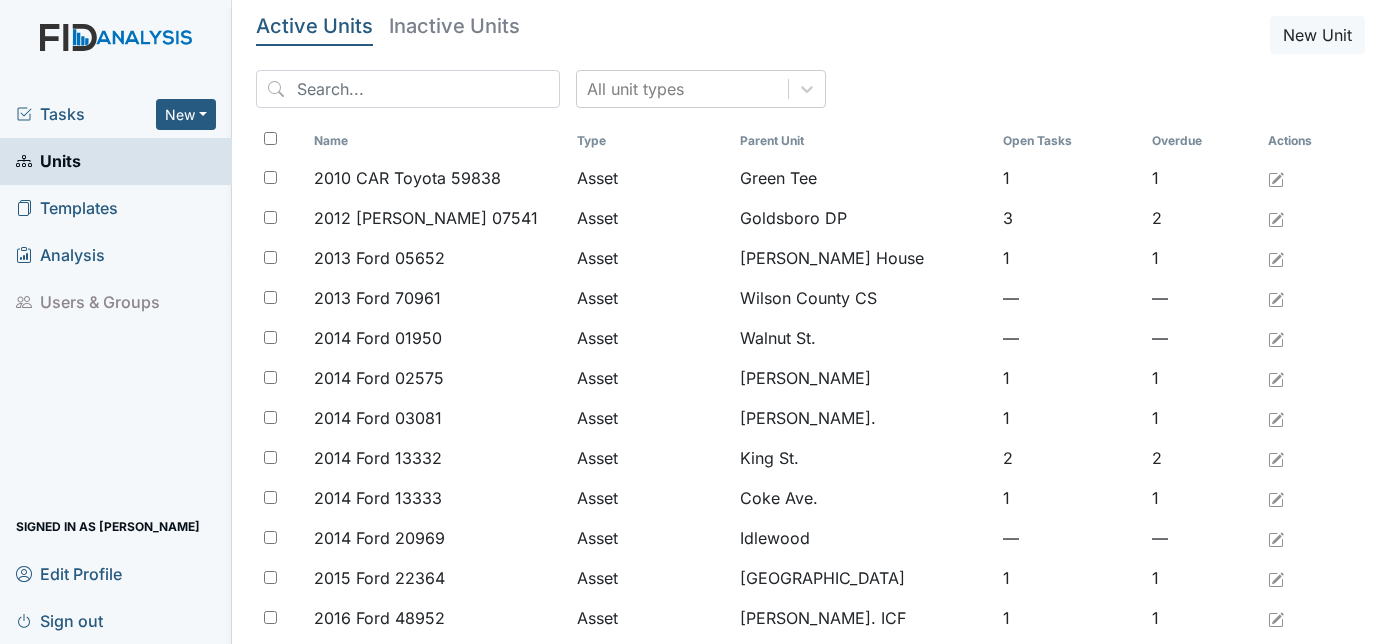 scroll, scrollTop: 0, scrollLeft: 0, axis: both 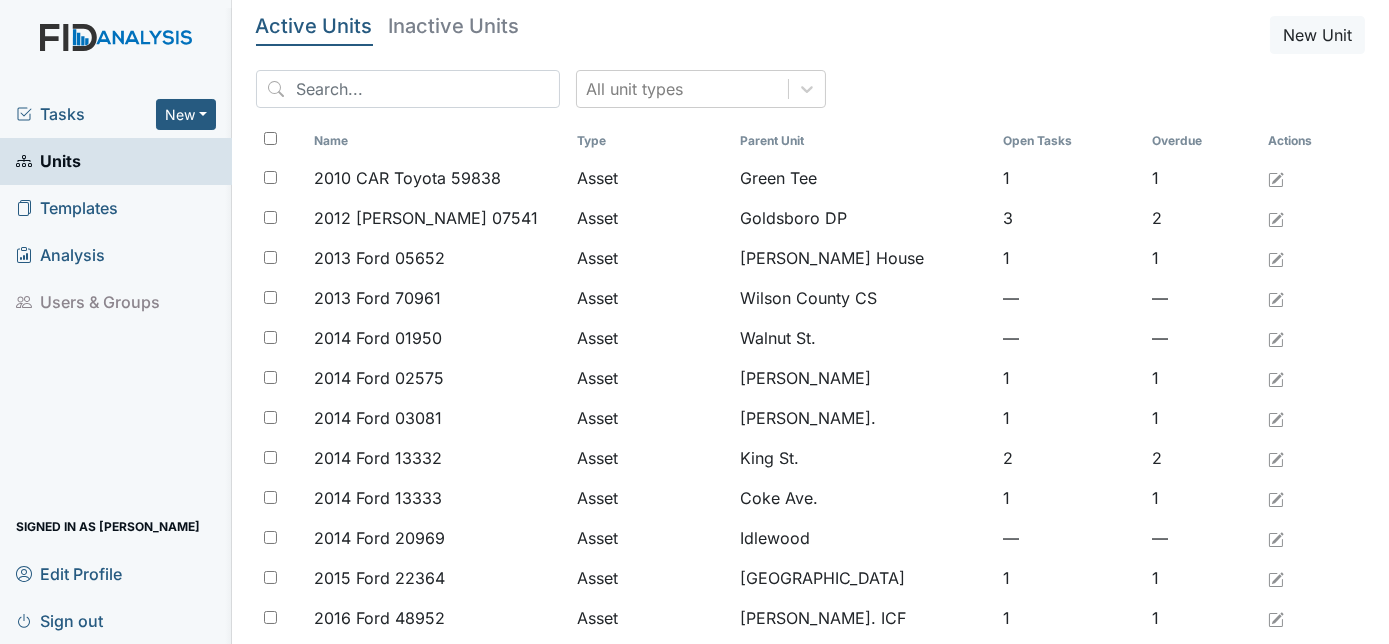 click on "Units" at bounding box center (116, 161) 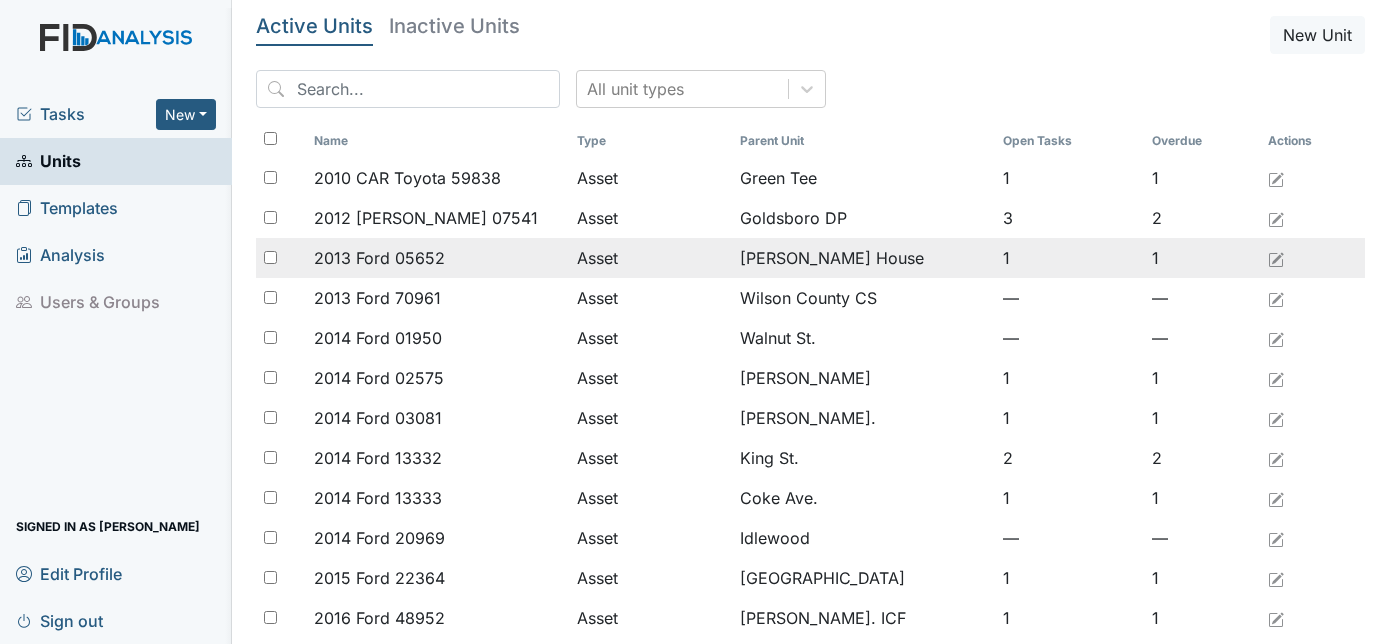 scroll, scrollTop: 0, scrollLeft: 0, axis: both 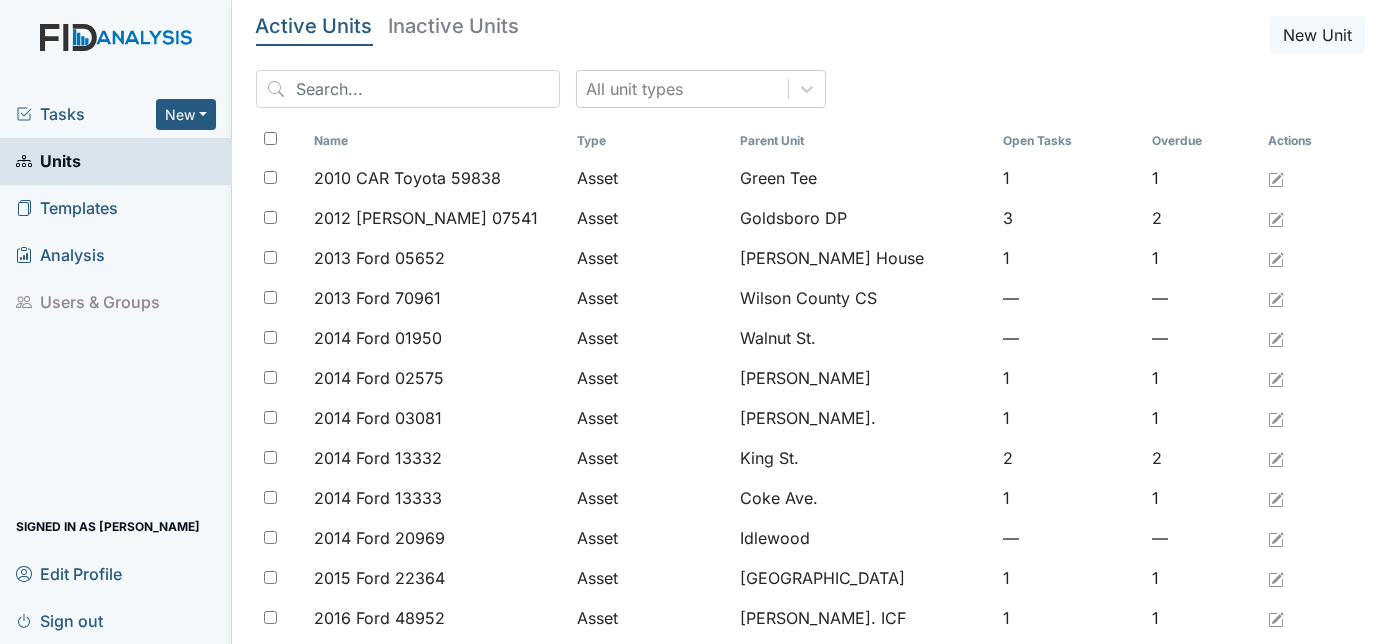 click on "Units" at bounding box center (116, 161) 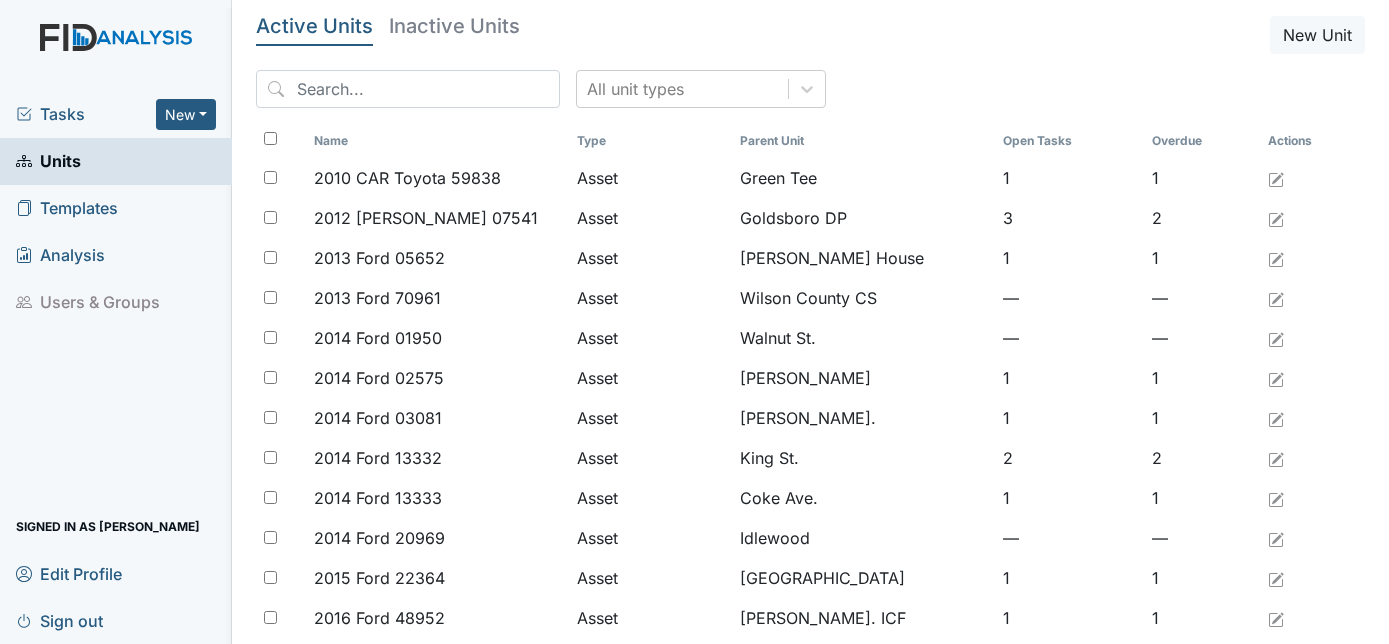 scroll, scrollTop: 0, scrollLeft: 0, axis: both 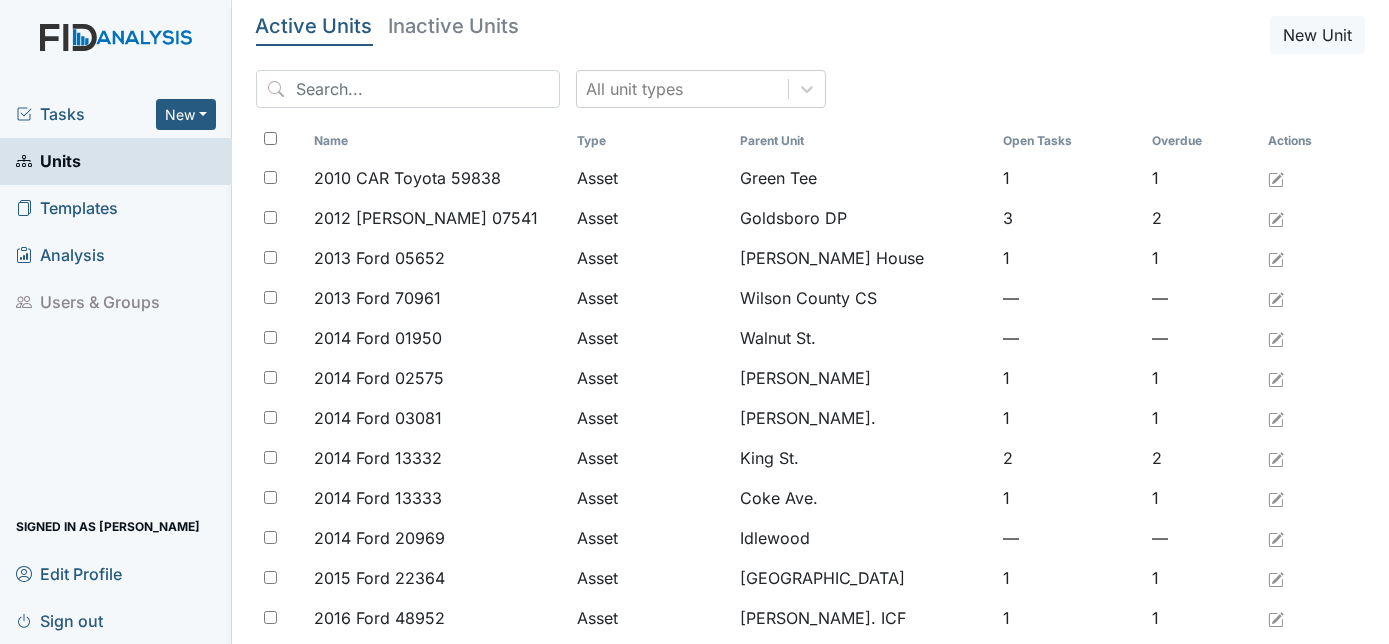 click on "Units" at bounding box center [116, 161] 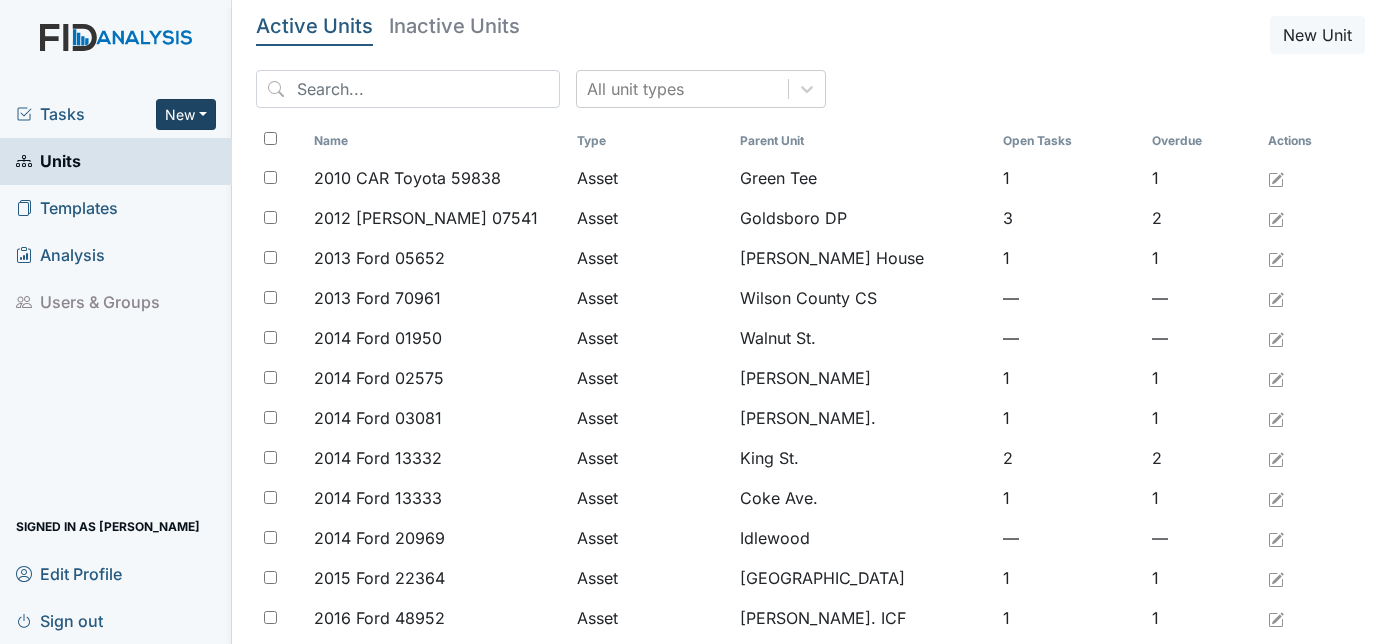 scroll, scrollTop: 0, scrollLeft: 0, axis: both 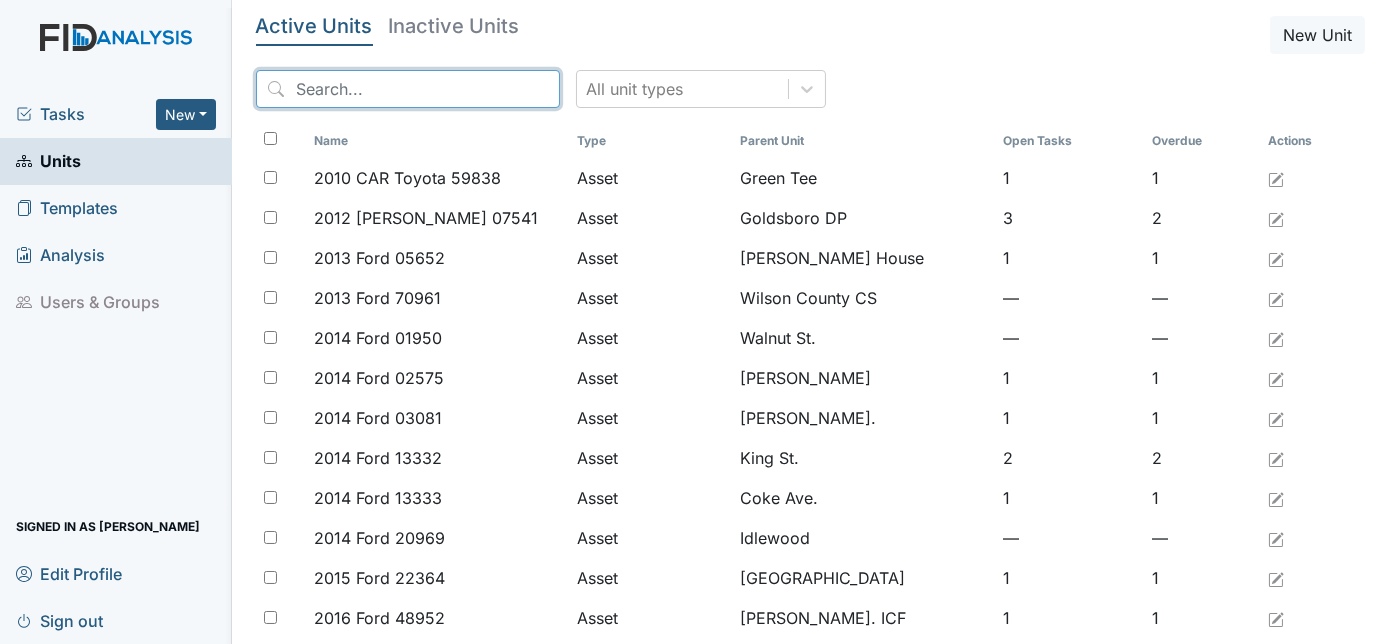 click at bounding box center [408, 89] 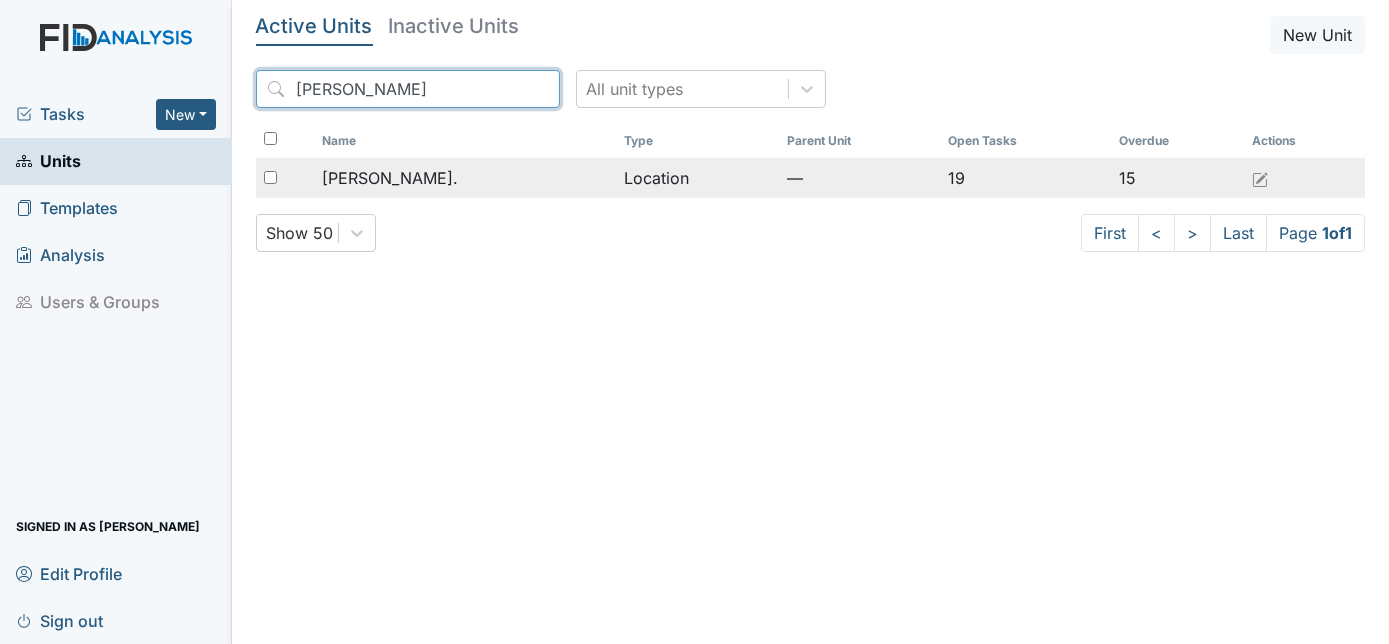 type on "william st" 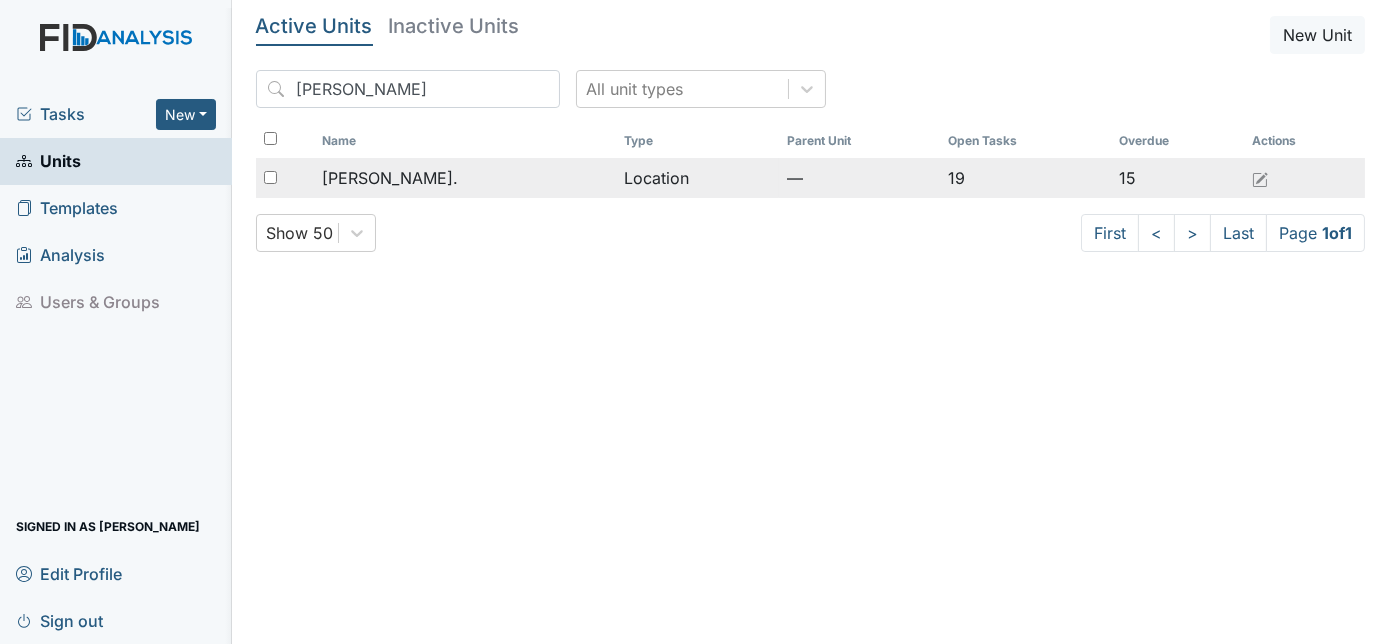 click on "[PERSON_NAME]." at bounding box center (465, 178) 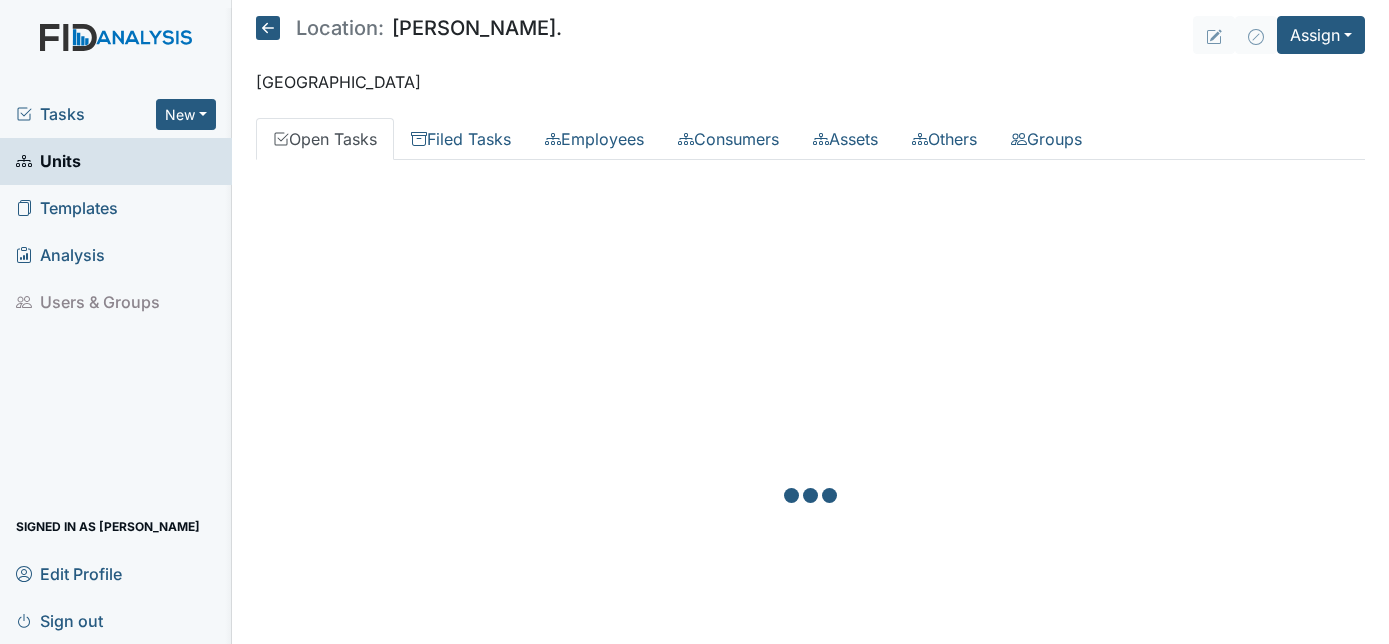 scroll, scrollTop: 0, scrollLeft: 0, axis: both 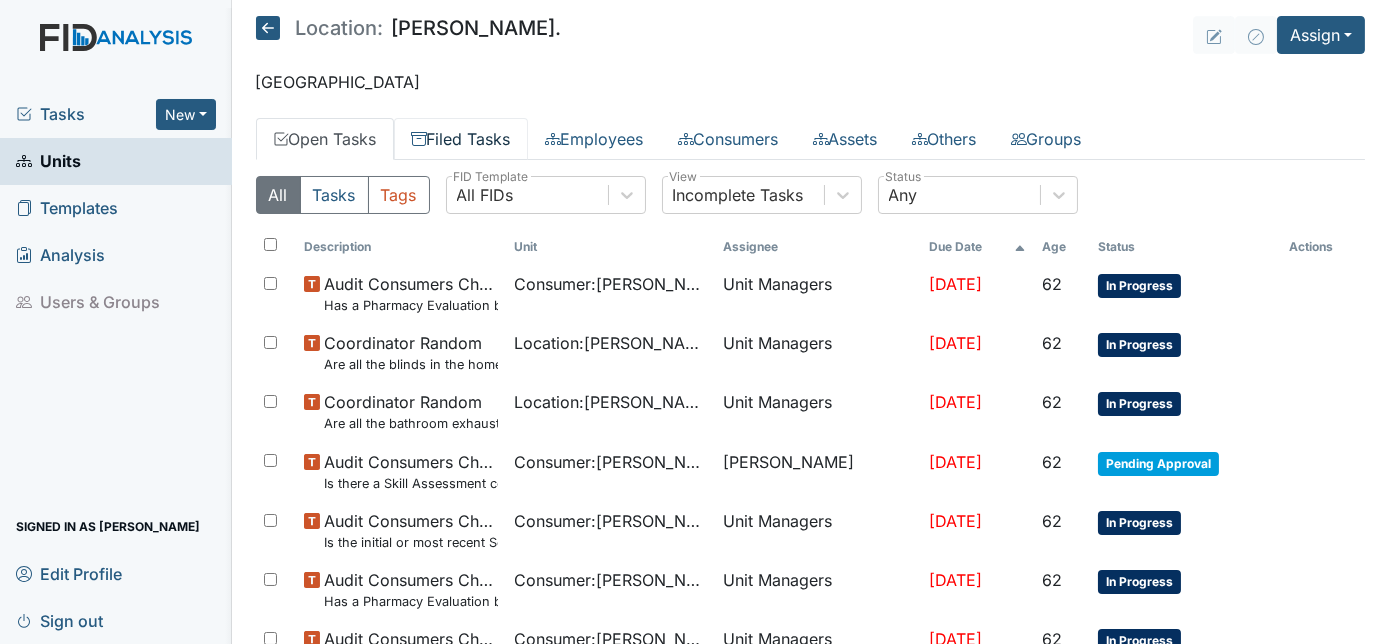click on "Filed Tasks" at bounding box center [461, 139] 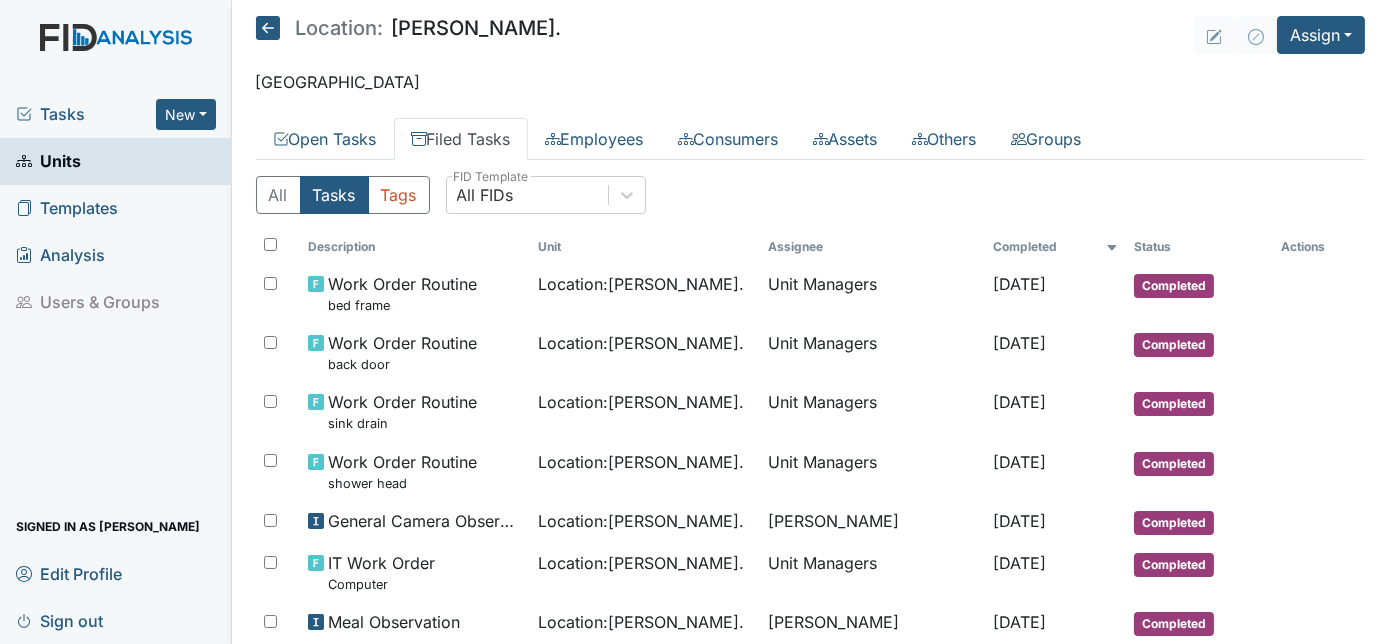 click on "Filed Tasks" at bounding box center [461, 139] 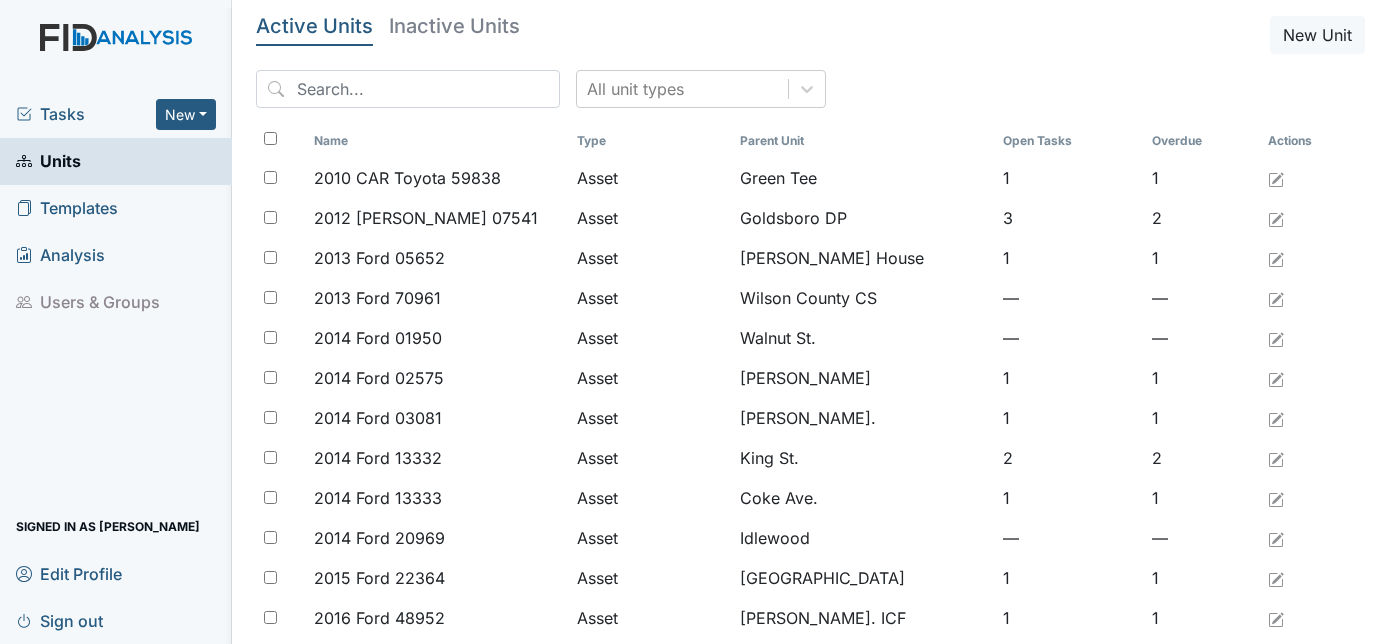 scroll, scrollTop: 0, scrollLeft: 0, axis: both 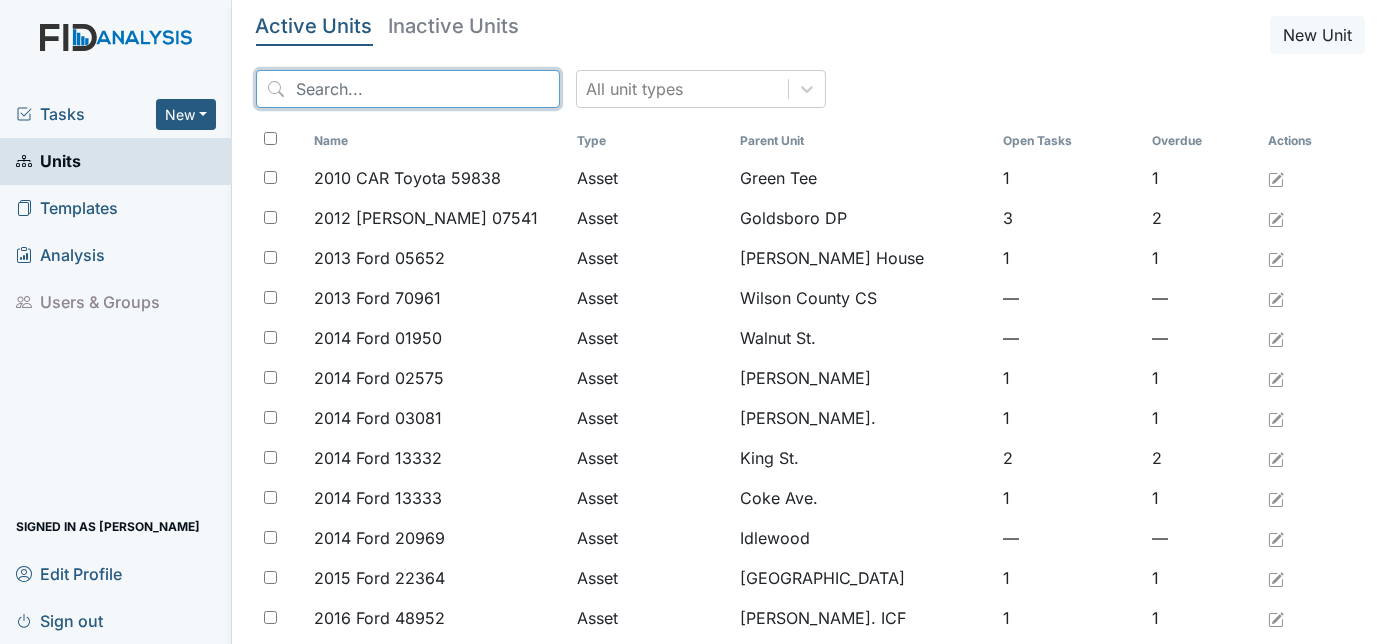 click at bounding box center [408, 89] 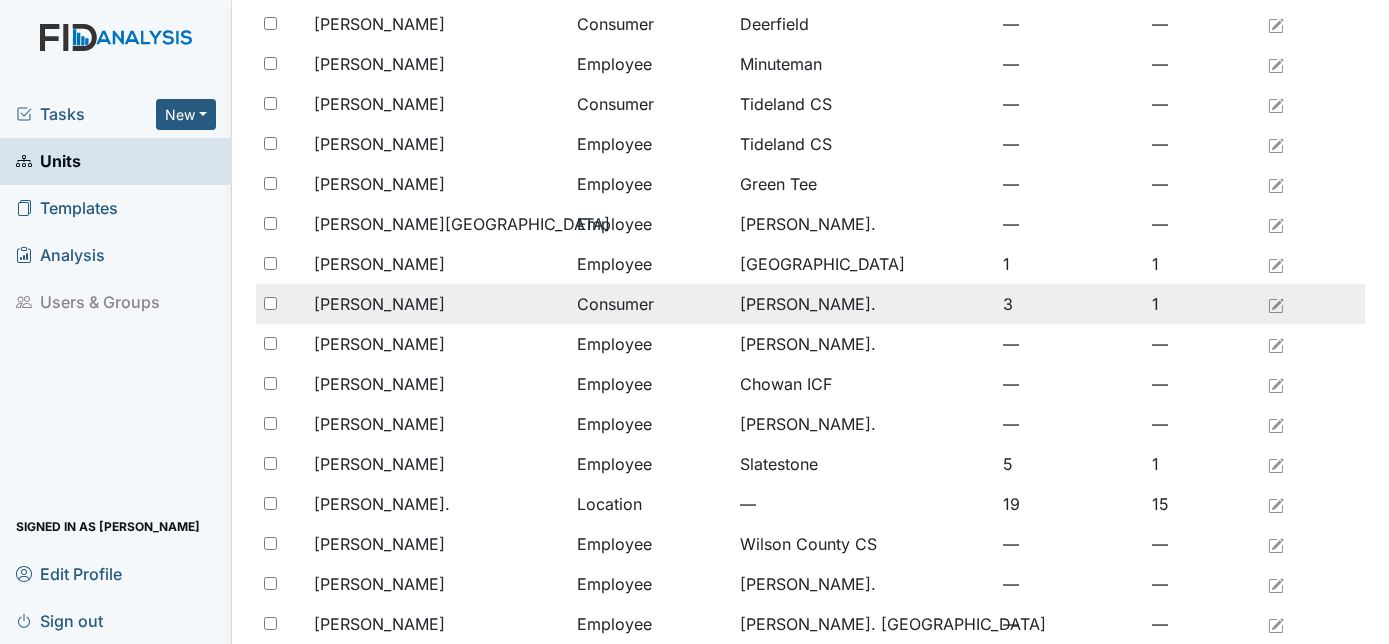 scroll, scrollTop: 680, scrollLeft: 0, axis: vertical 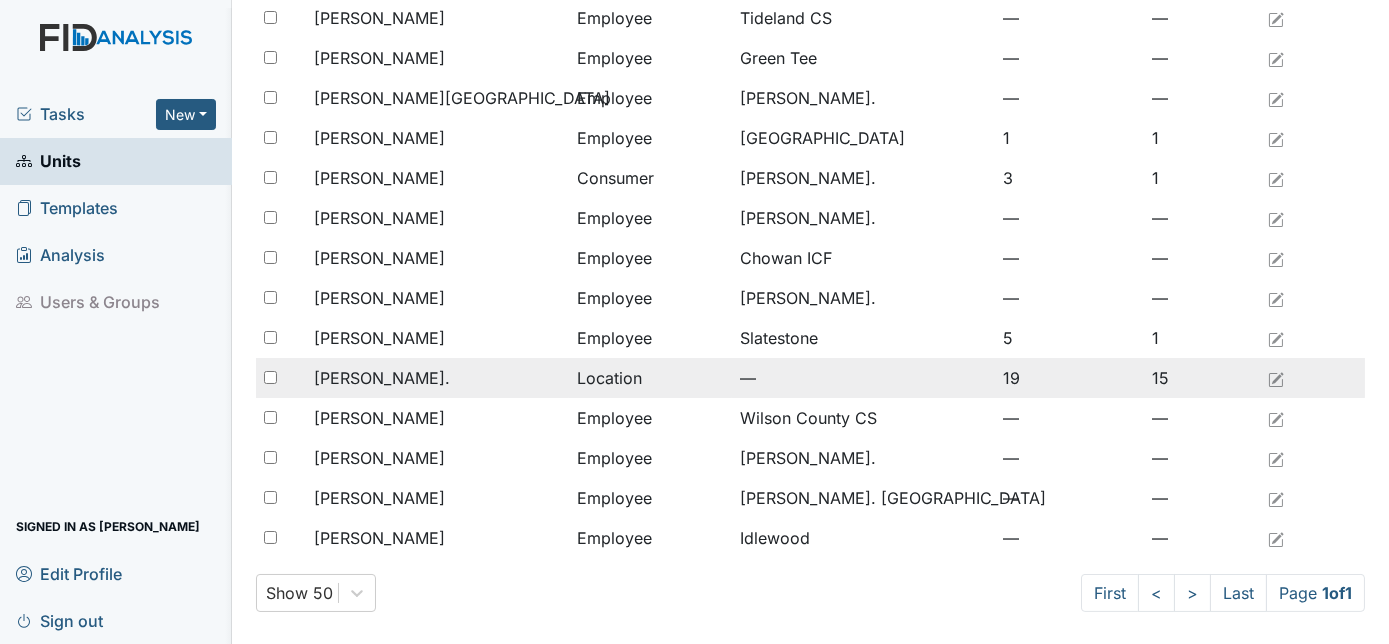 type on "william" 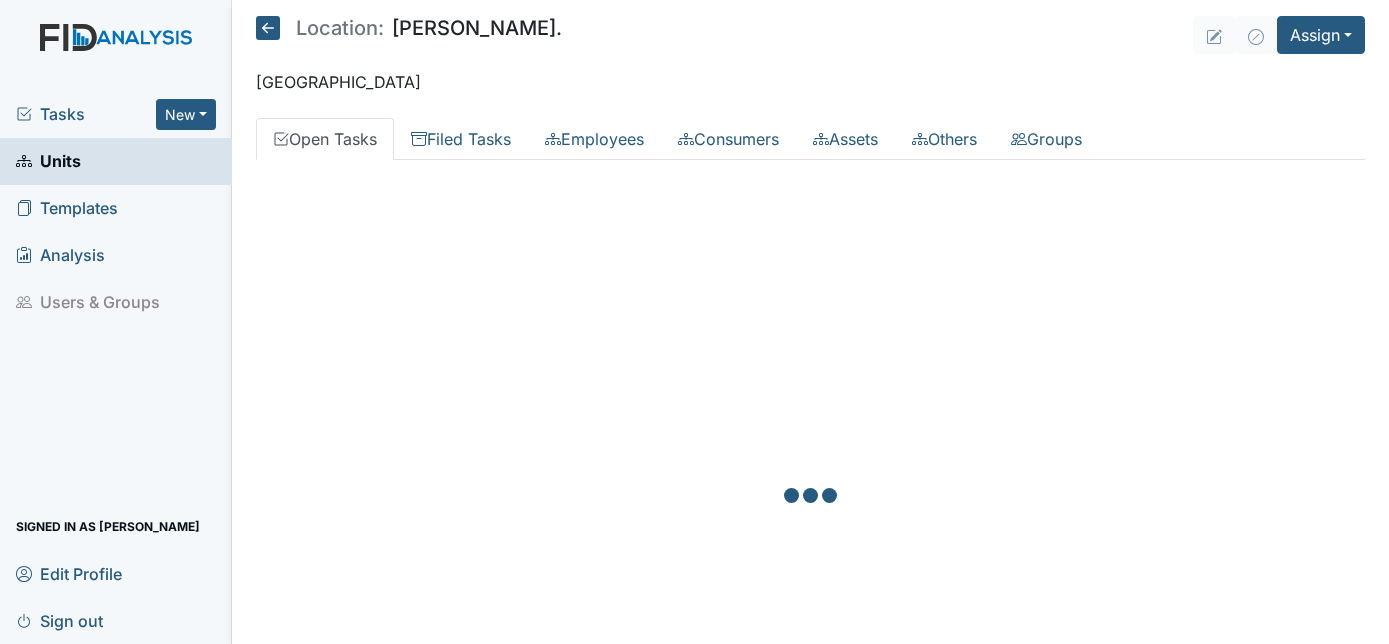scroll, scrollTop: 0, scrollLeft: 0, axis: both 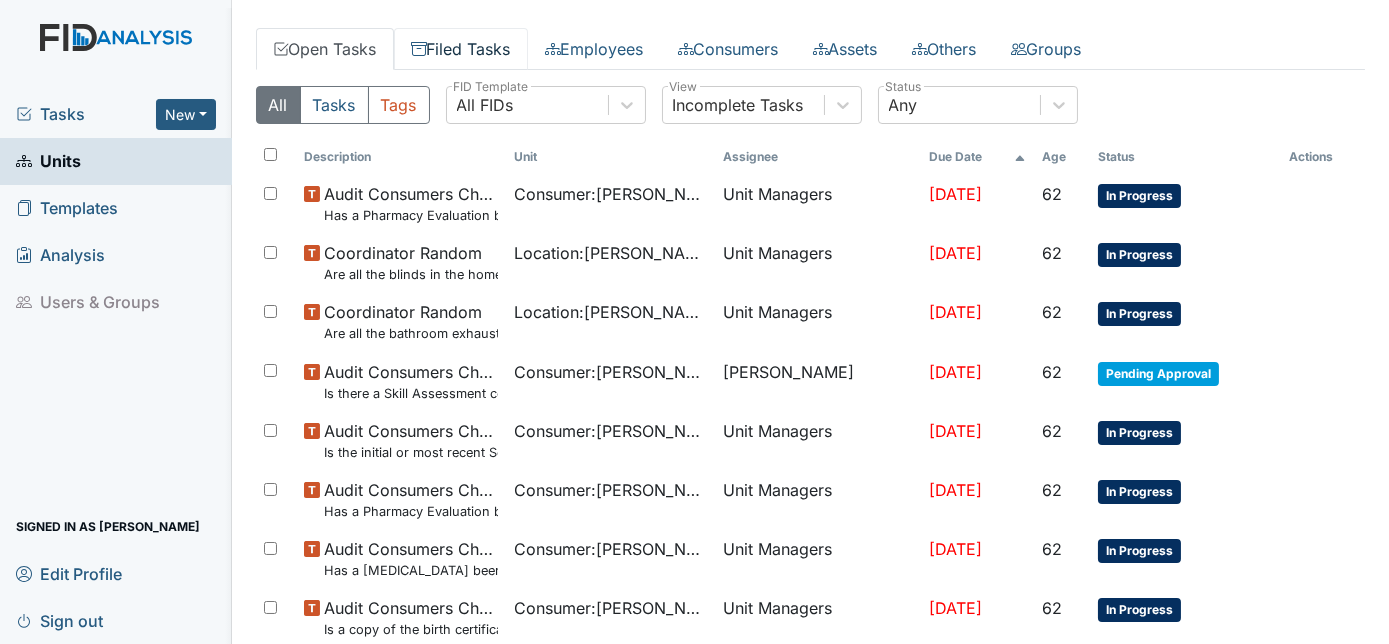 click on "Filed Tasks" at bounding box center [461, 49] 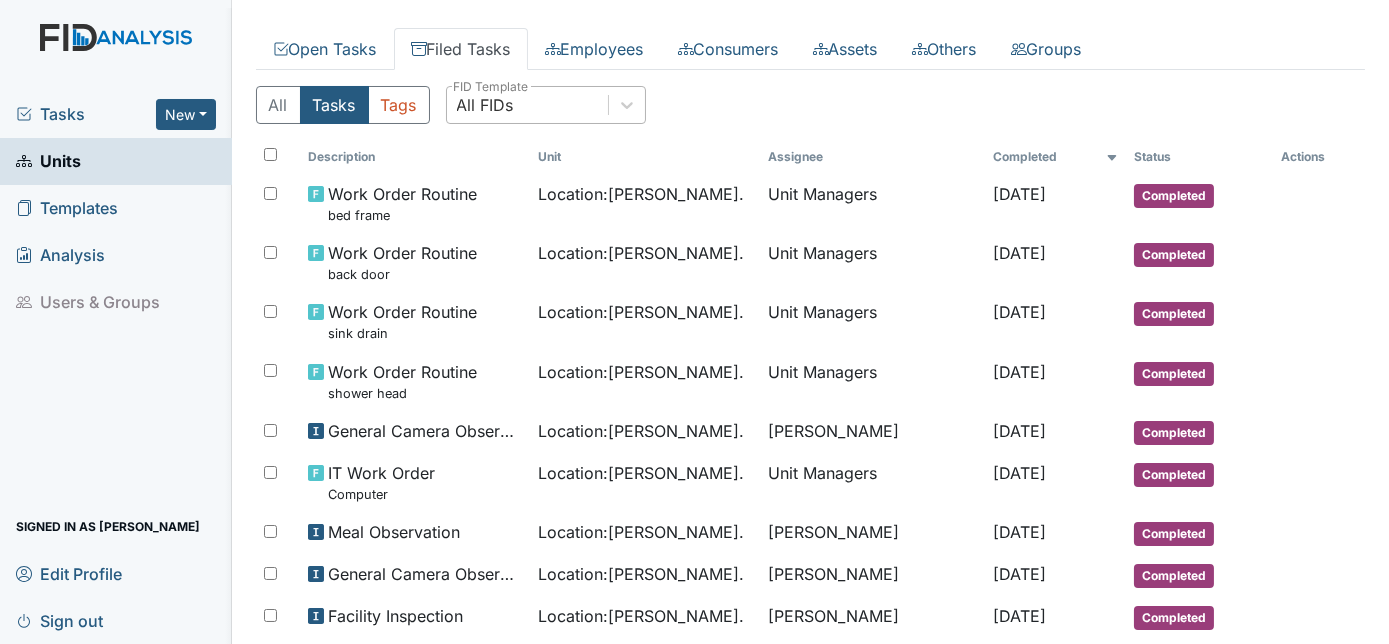 click on "All FIDs" at bounding box center [527, 105] 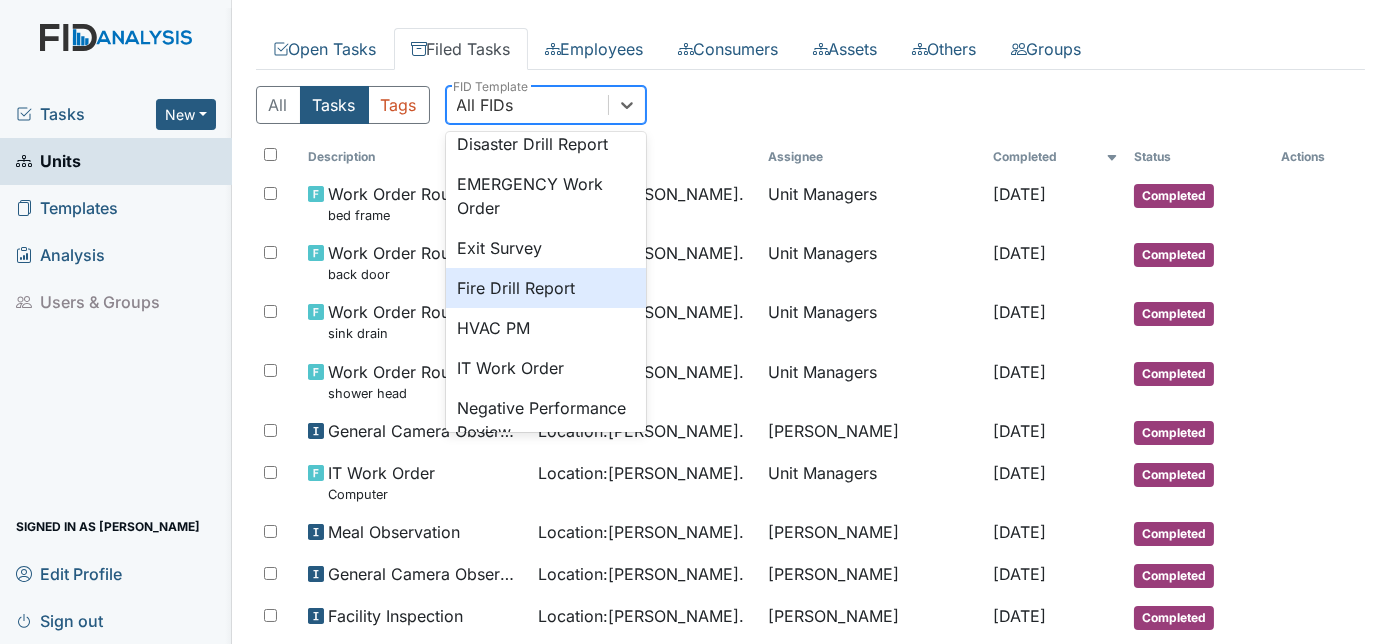 scroll, scrollTop: 272, scrollLeft: 0, axis: vertical 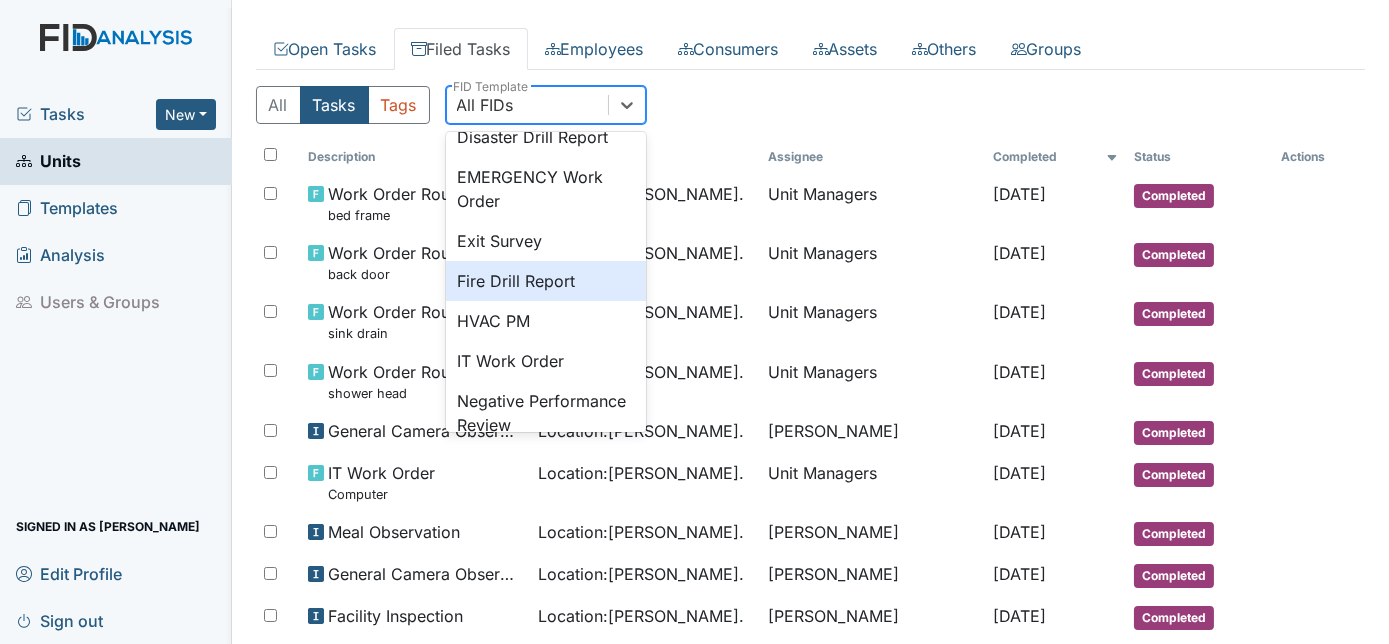 click on "Fire Drill Report" at bounding box center [546, 281] 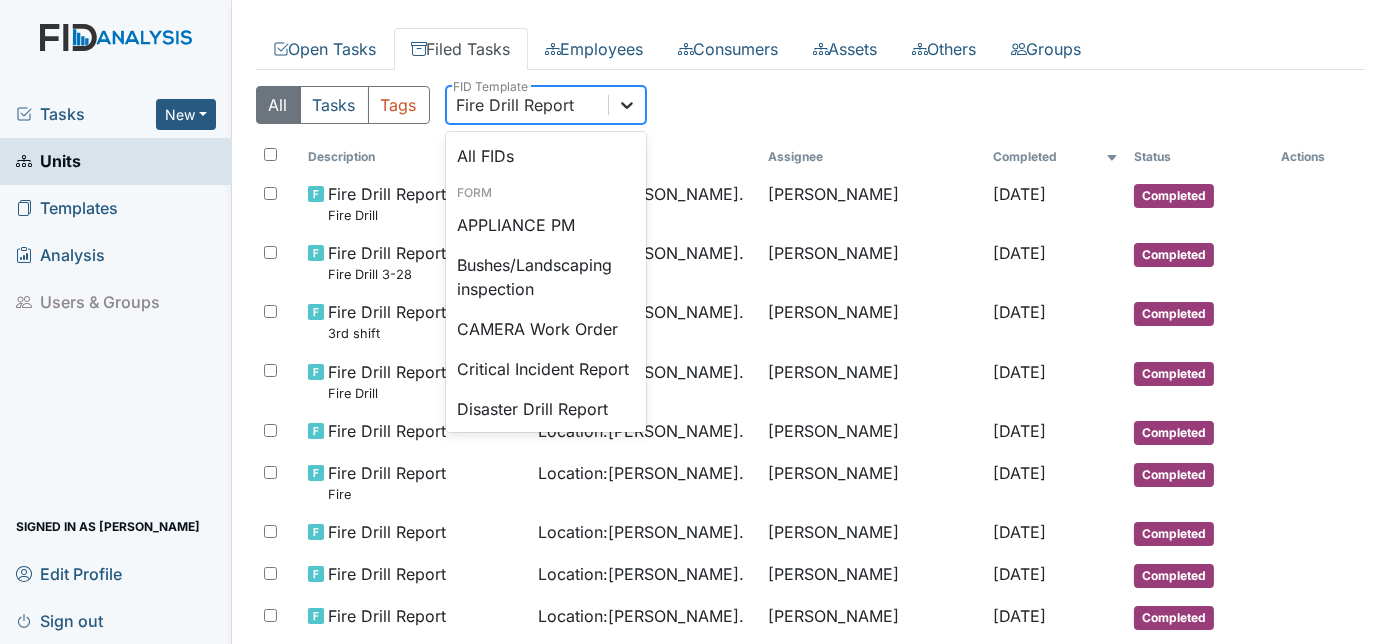 click at bounding box center [627, 105] 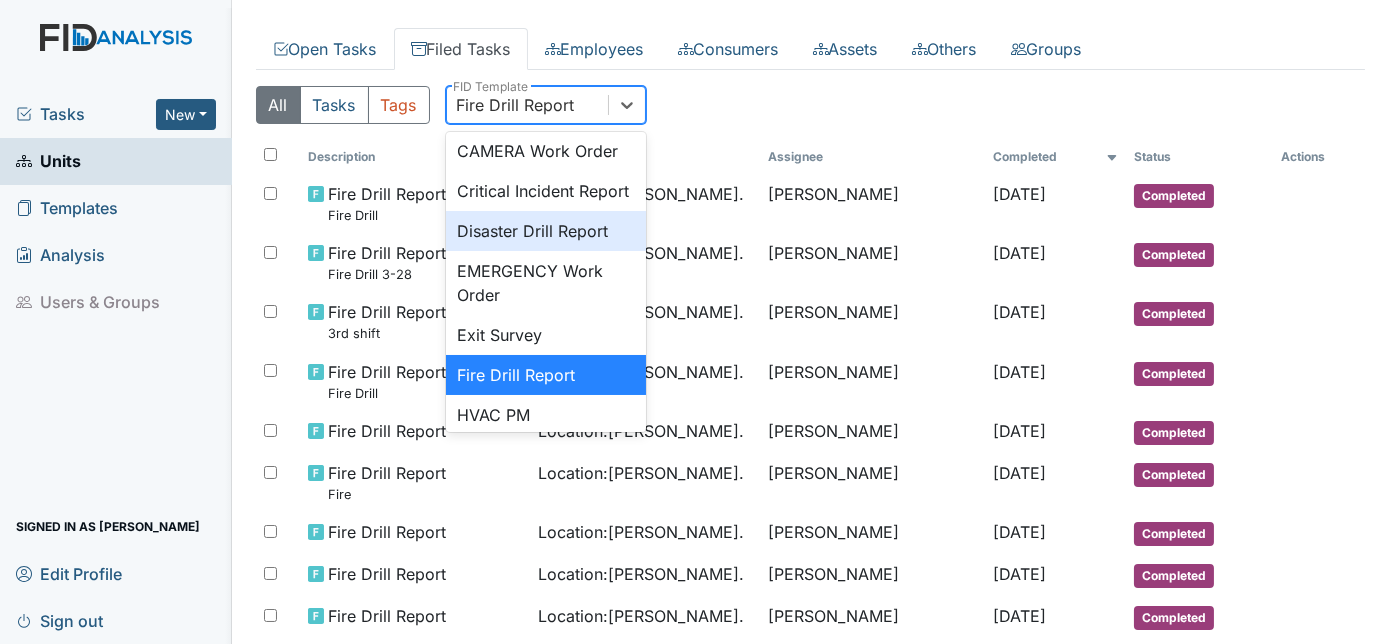 click on "Disaster Drill Report" at bounding box center (546, 231) 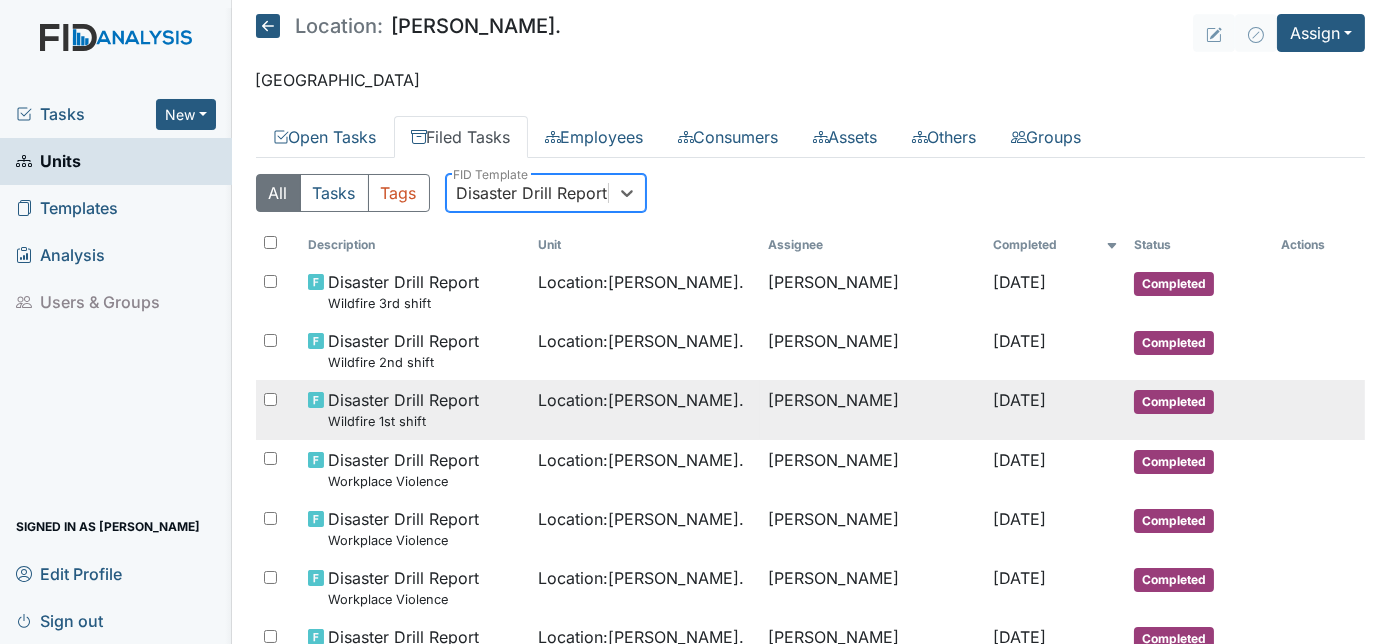 scroll, scrollTop: 0, scrollLeft: 0, axis: both 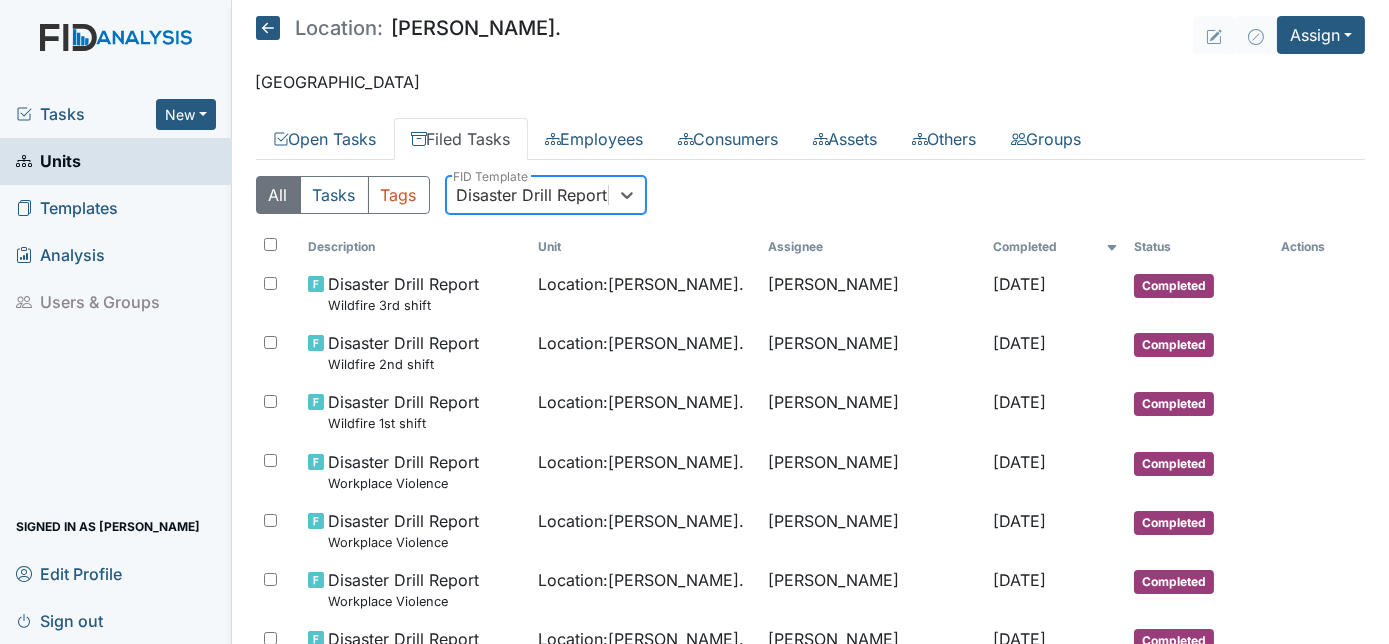 click on "Units" at bounding box center (116, 161) 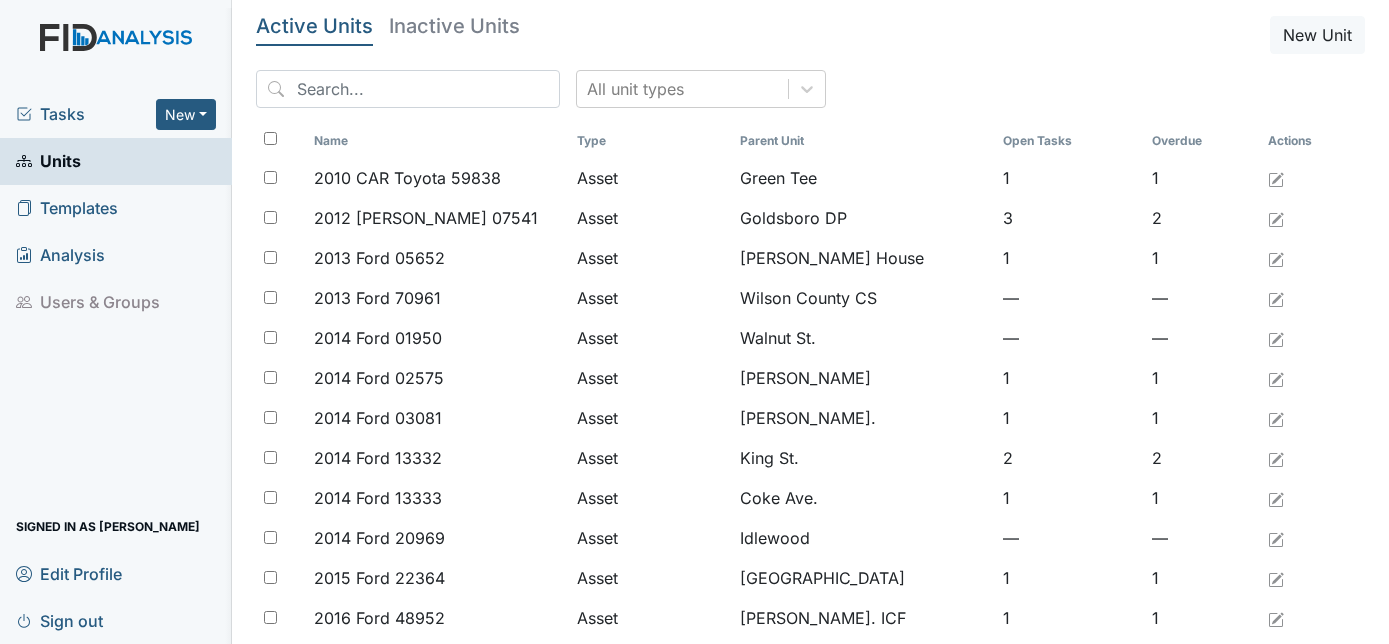 scroll, scrollTop: 0, scrollLeft: 0, axis: both 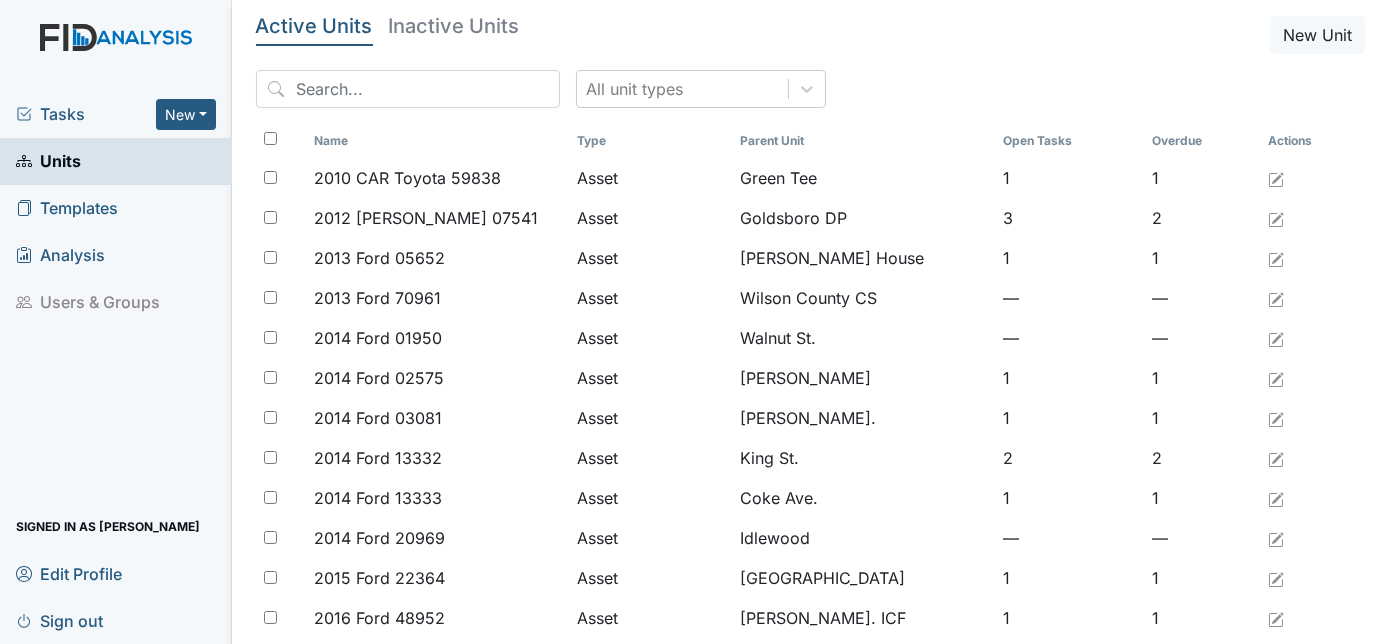 click on "Units" at bounding box center (48, 161) 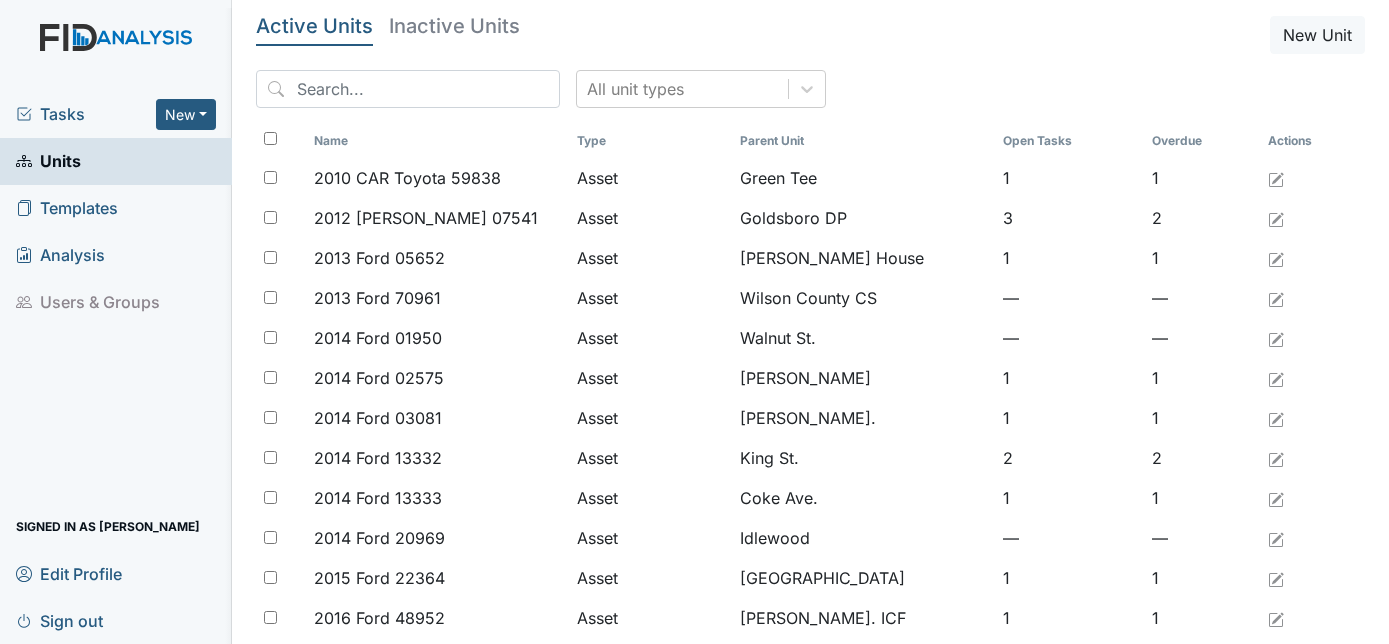 scroll, scrollTop: 0, scrollLeft: 0, axis: both 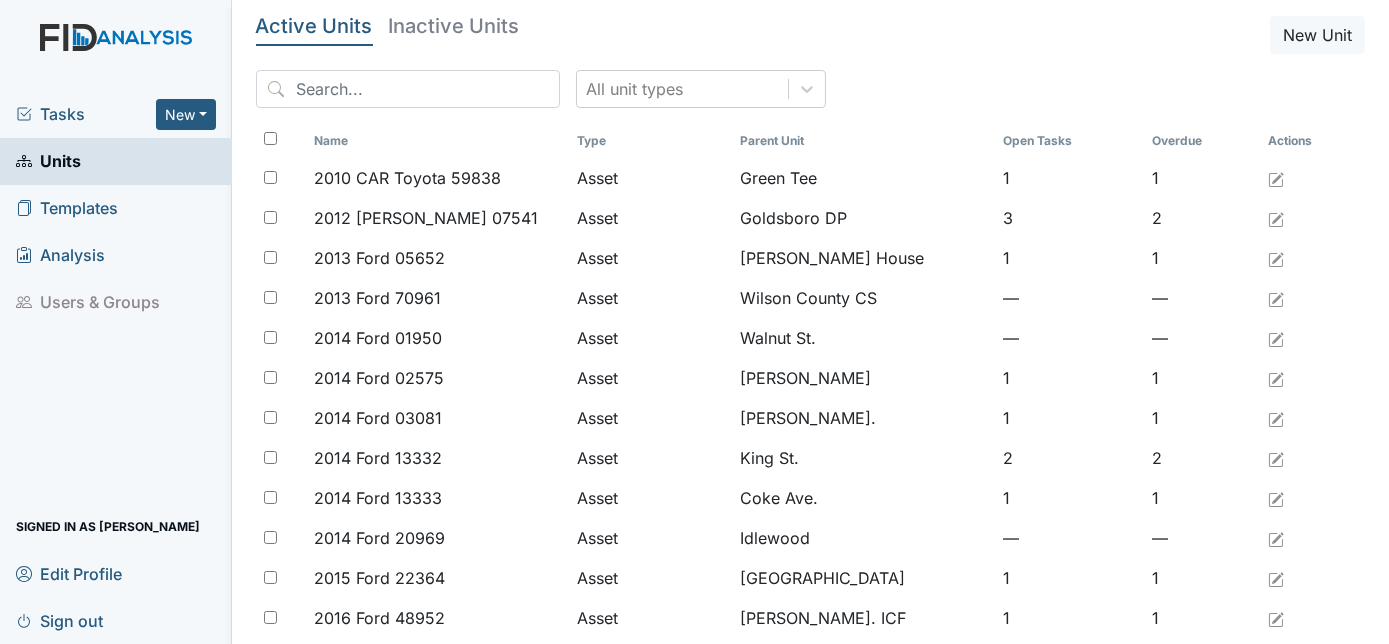 click on "Units" at bounding box center [116, 161] 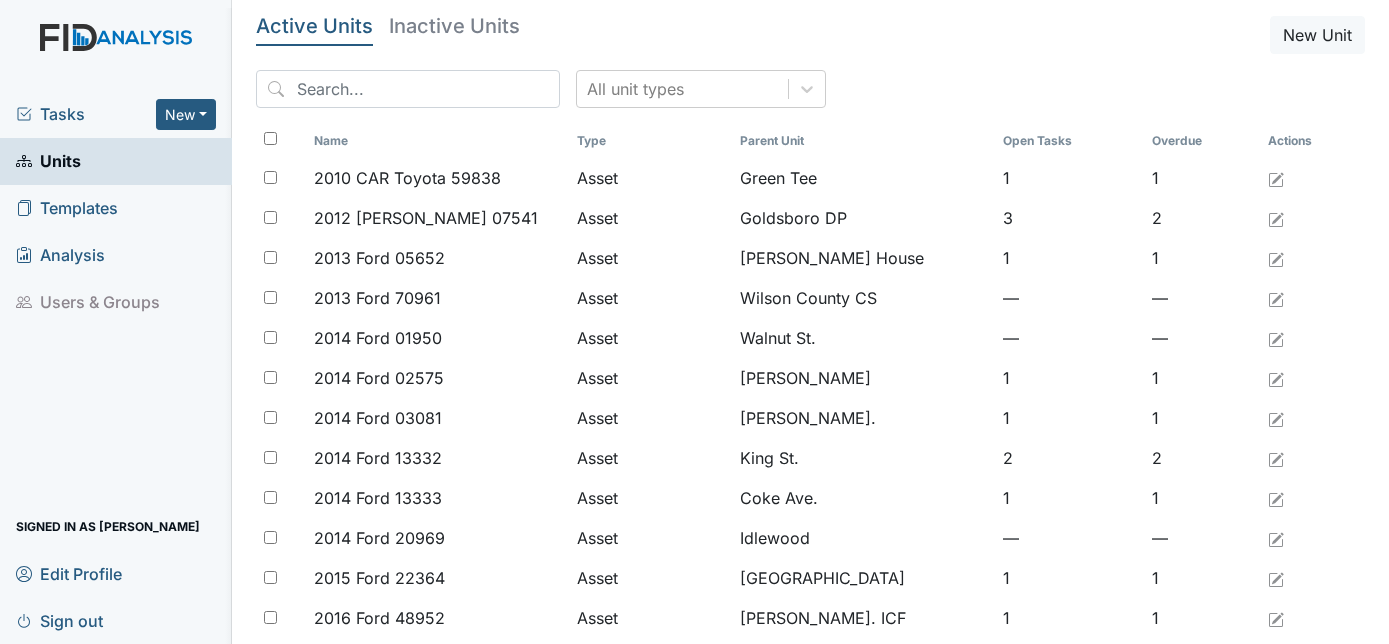 scroll, scrollTop: 0, scrollLeft: 0, axis: both 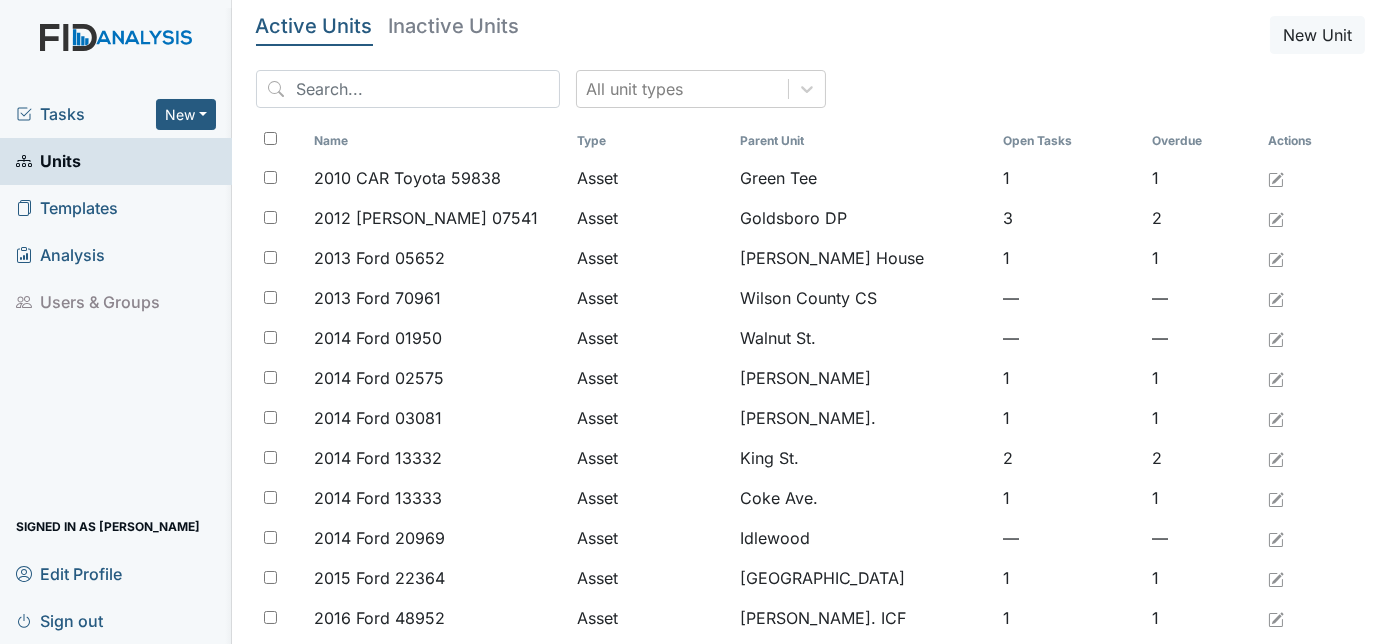 click on "Units" at bounding box center (48, 161) 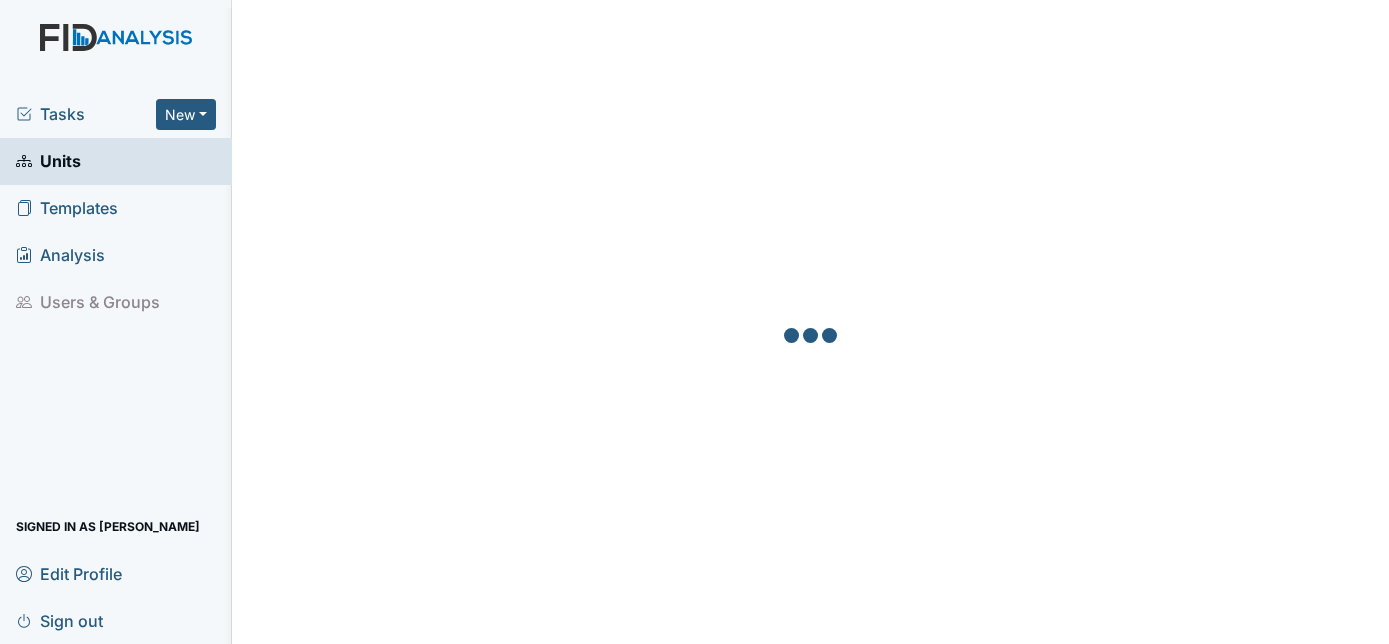 scroll, scrollTop: 0, scrollLeft: 0, axis: both 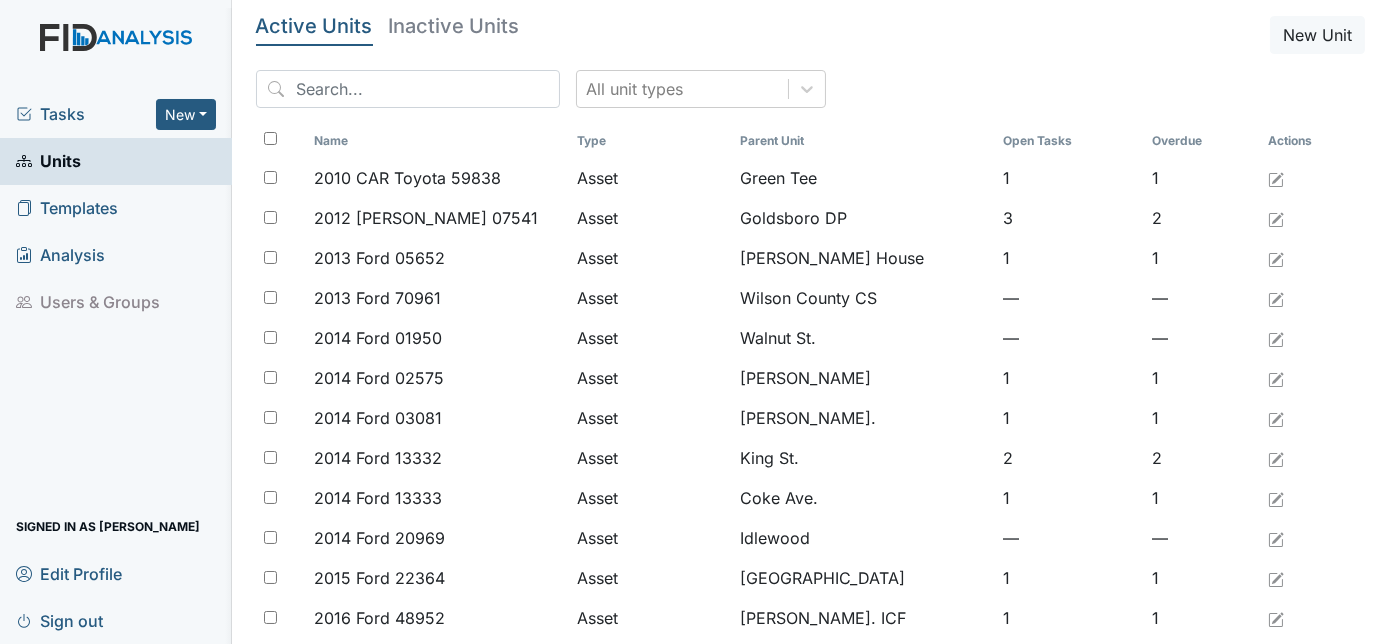 click on "Units" at bounding box center [116, 161] 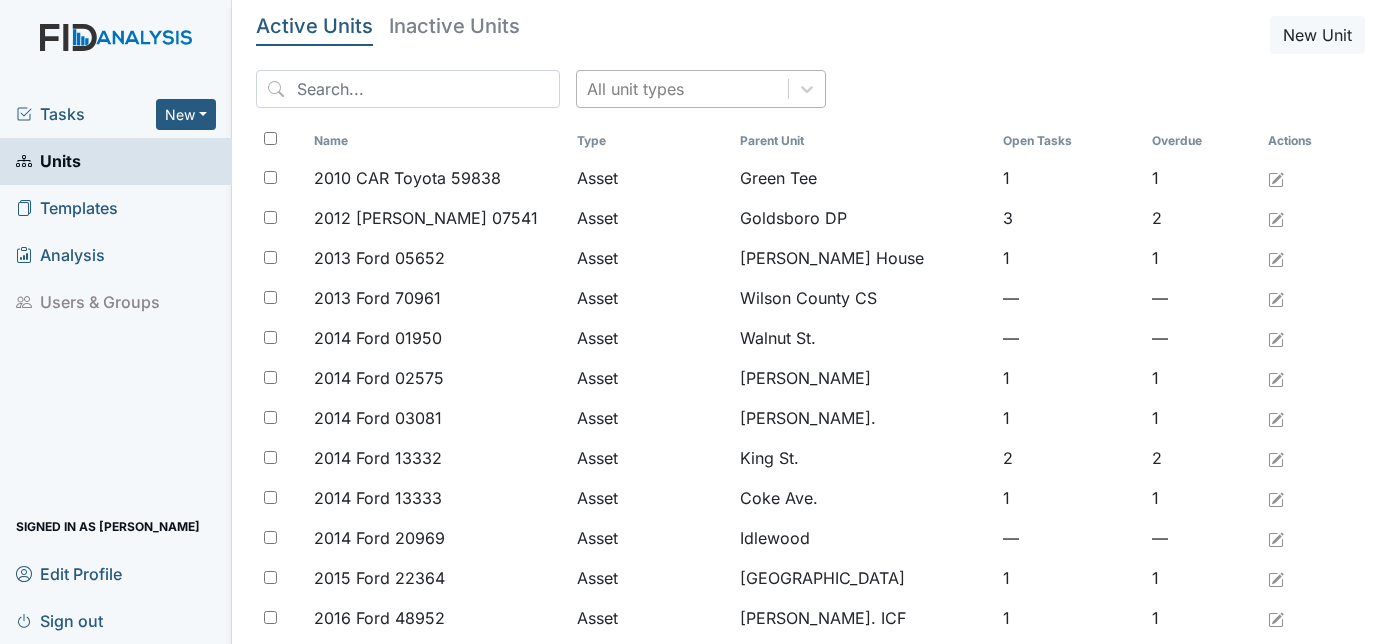 scroll, scrollTop: 0, scrollLeft: 0, axis: both 